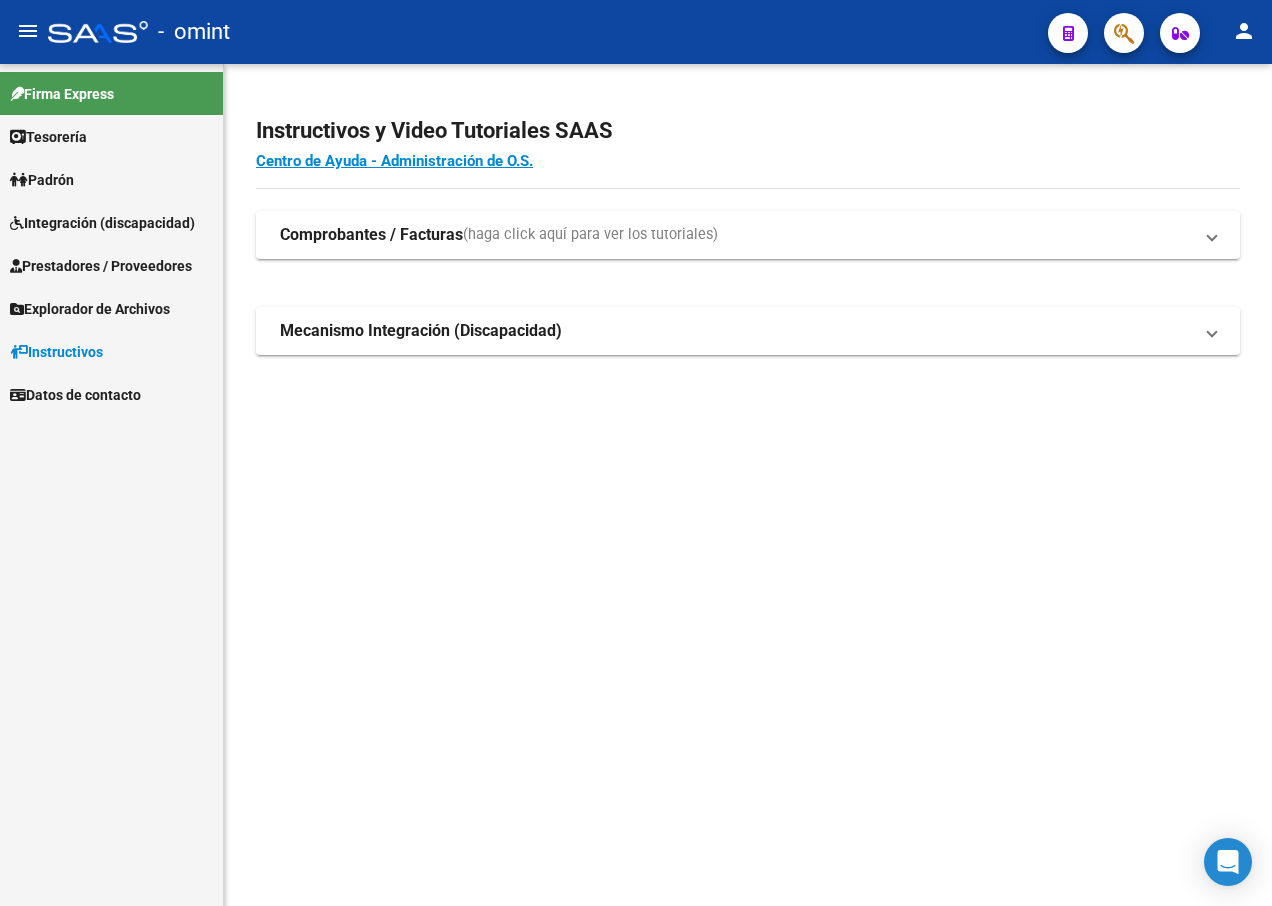 scroll, scrollTop: 0, scrollLeft: 0, axis: both 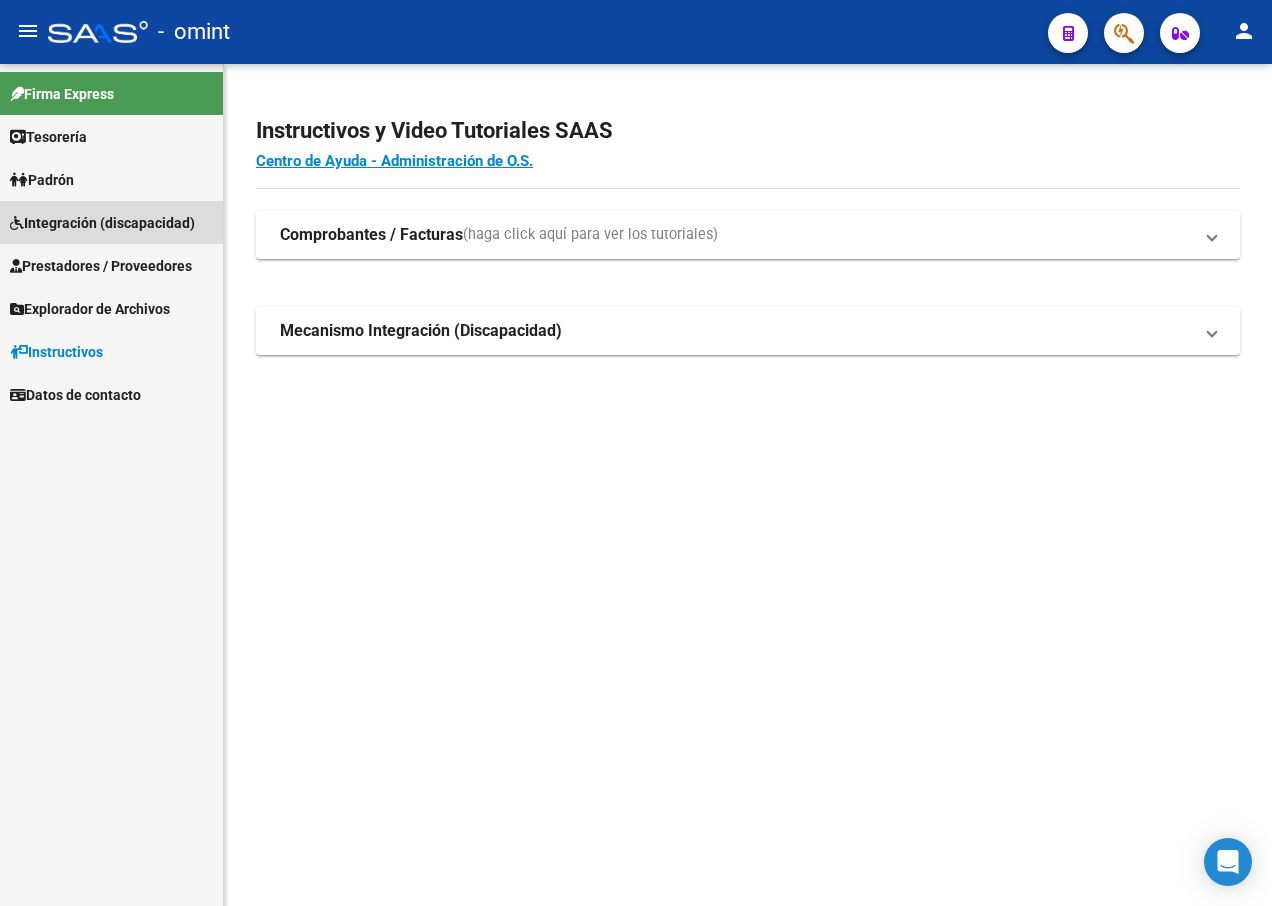 click on "Integración (discapacidad)" at bounding box center [111, 222] 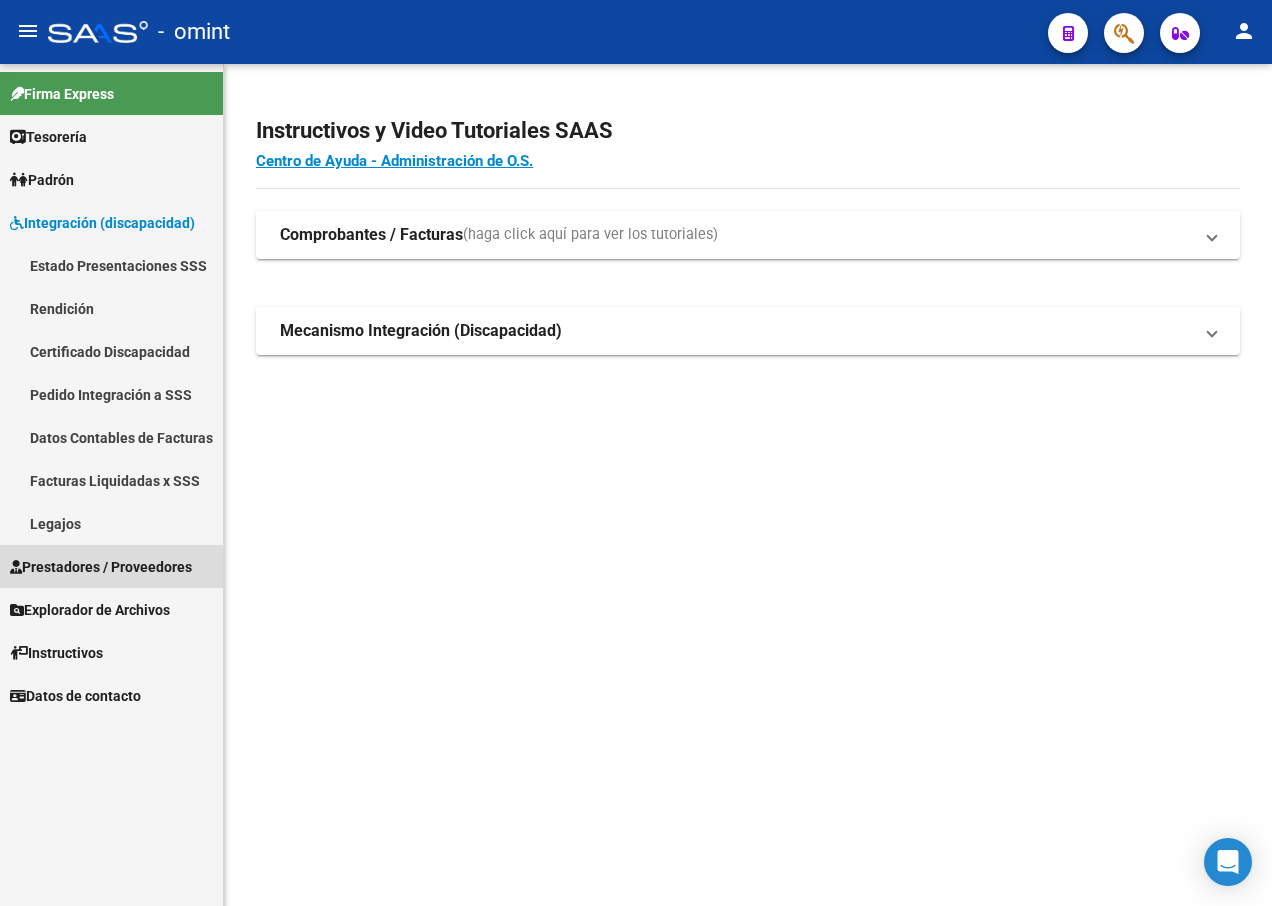 click on "Prestadores / Proveedores" at bounding box center [101, 567] 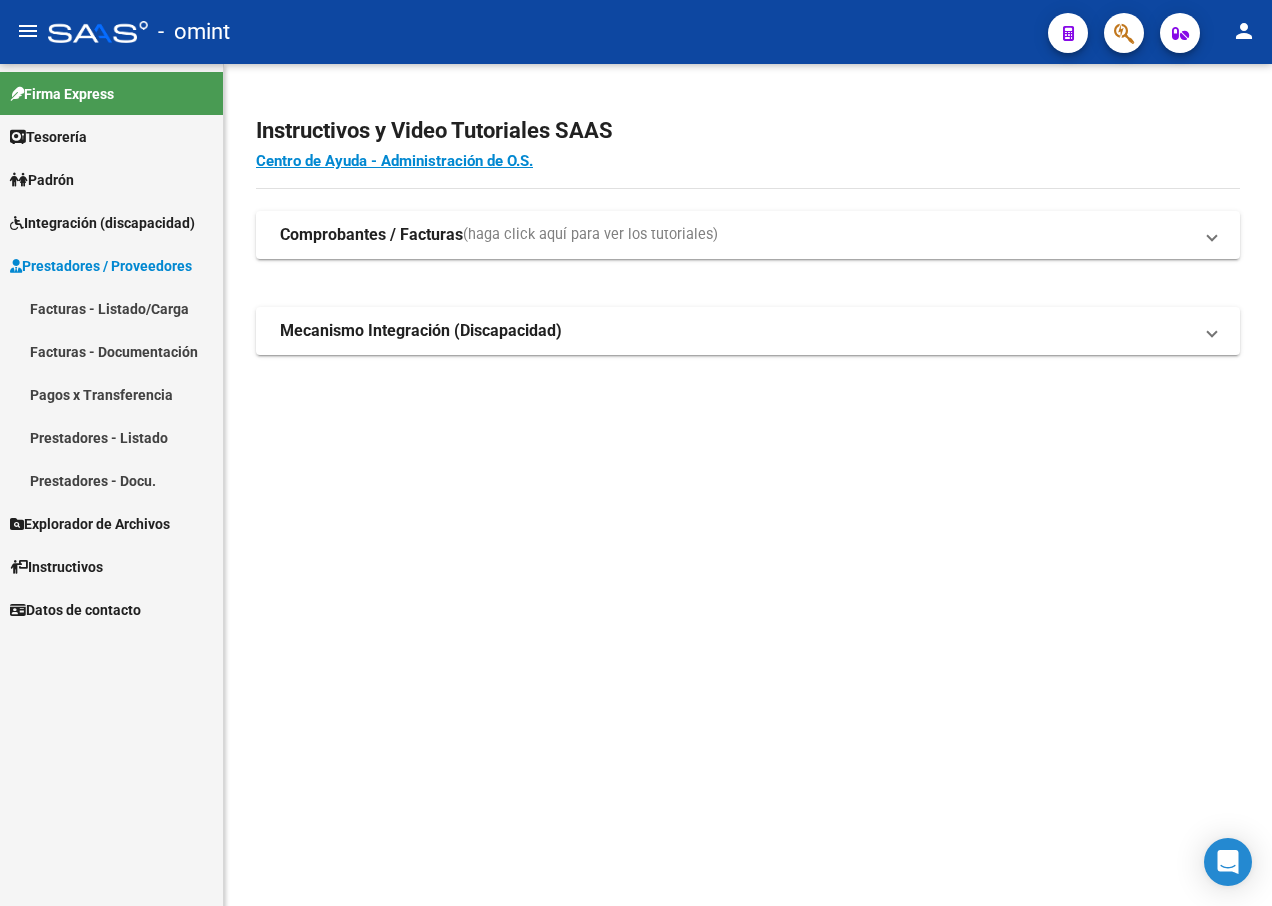 click on "Prestadores / Proveedores" at bounding box center [101, 266] 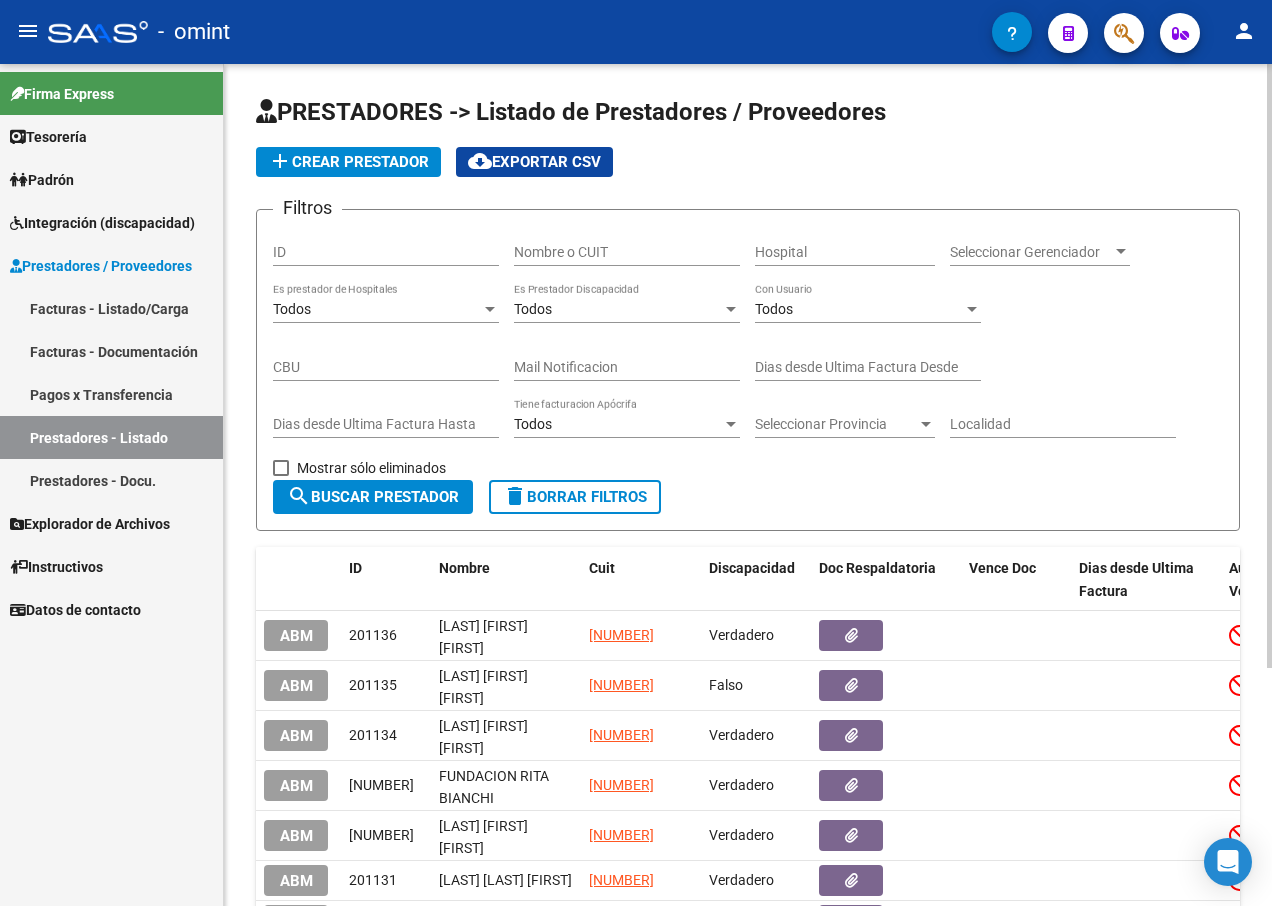 click at bounding box center [1121, 251] 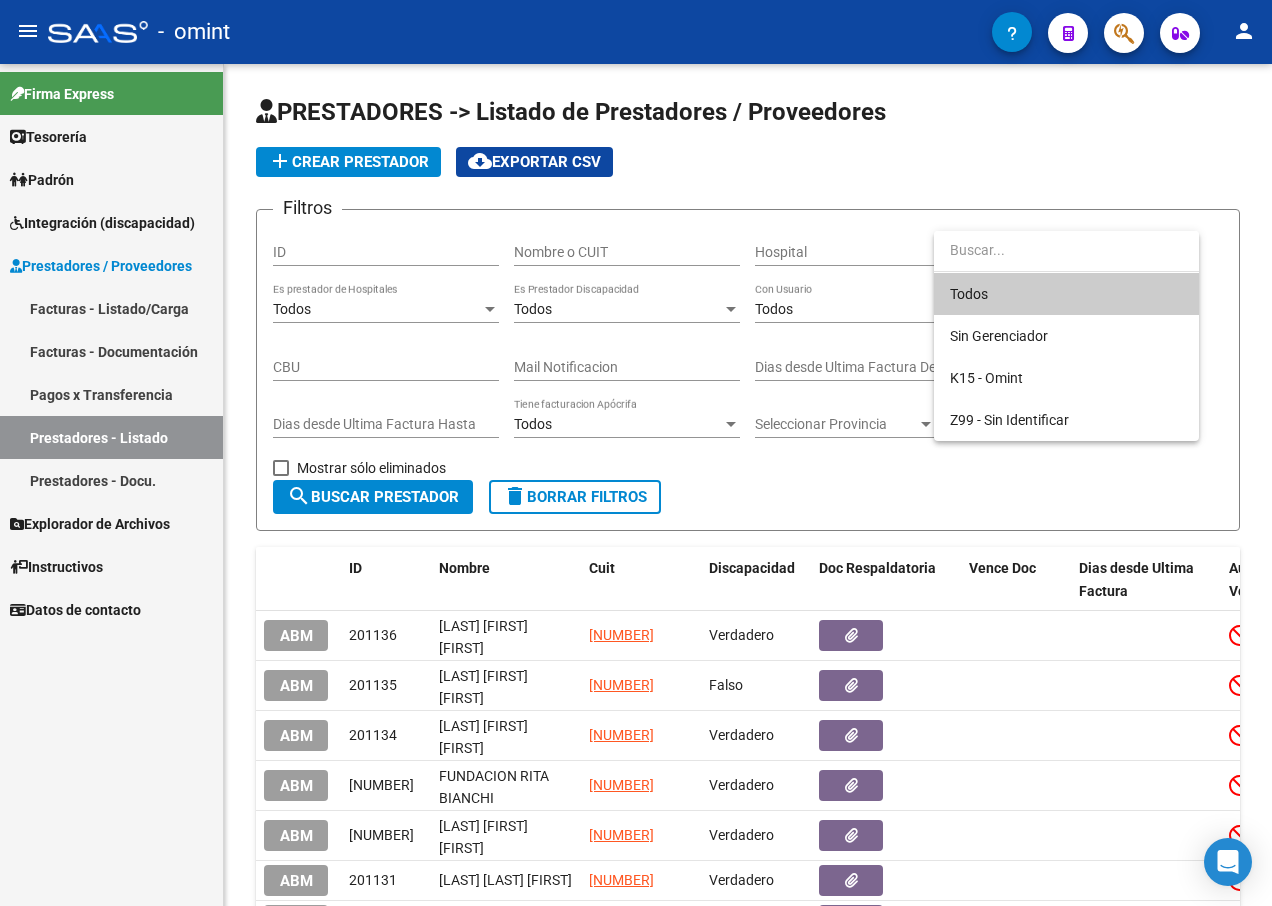 click on "Todos" at bounding box center (1066, 294) 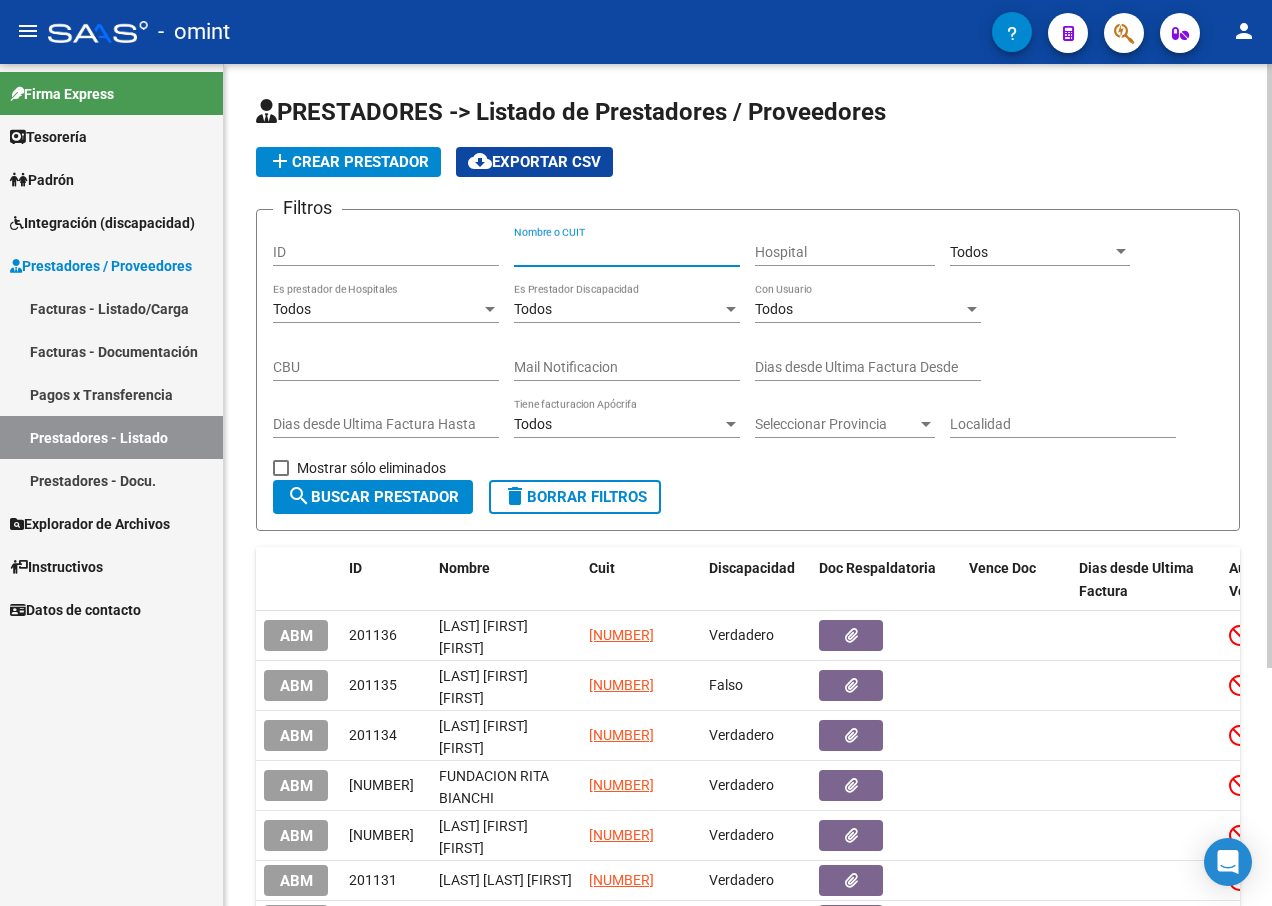 paste on "[NUMBER]" 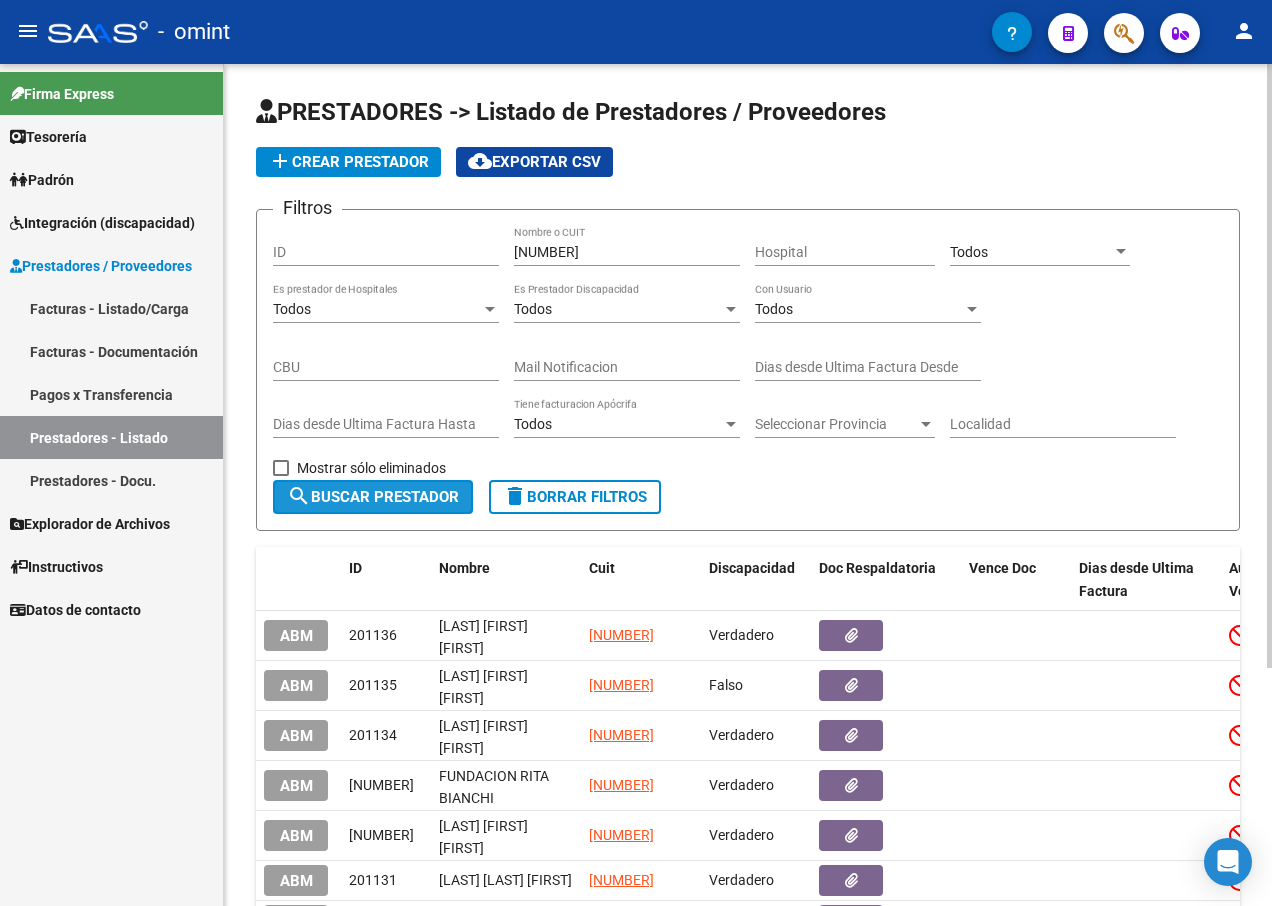 click on "search  Buscar Prestador" 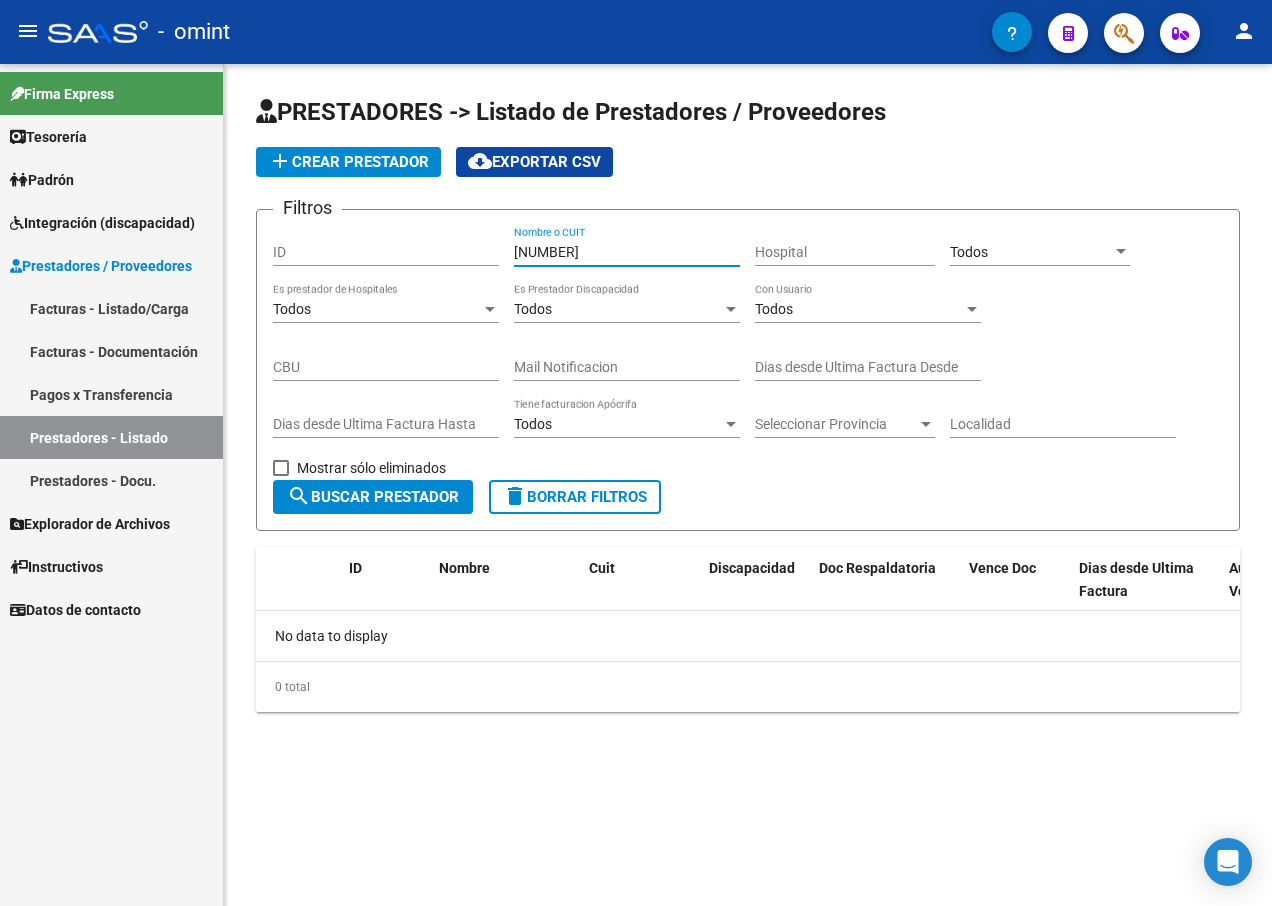 click on "[NUMBER]" at bounding box center (627, 252) 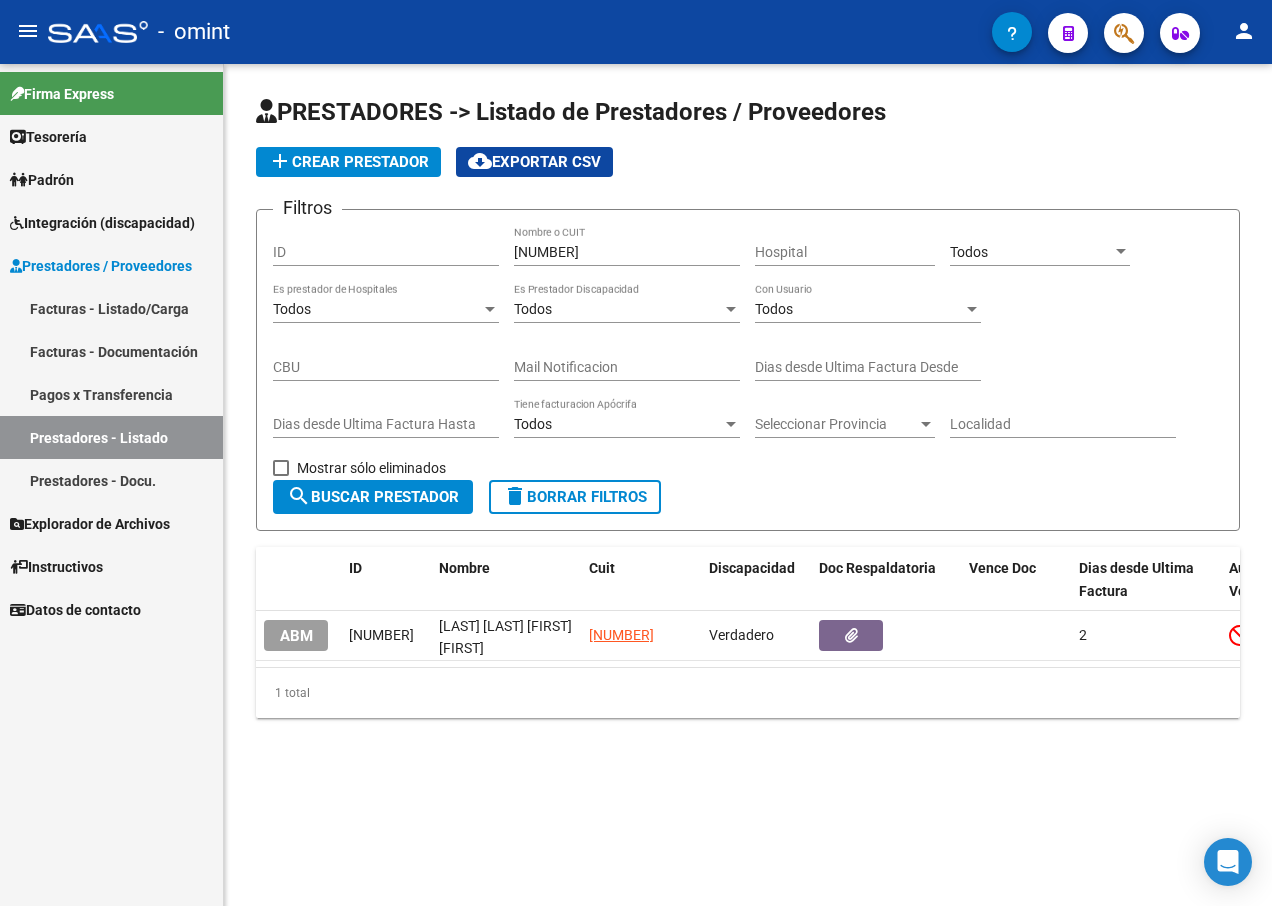 click on "Prestadores - Docu." at bounding box center (111, 480) 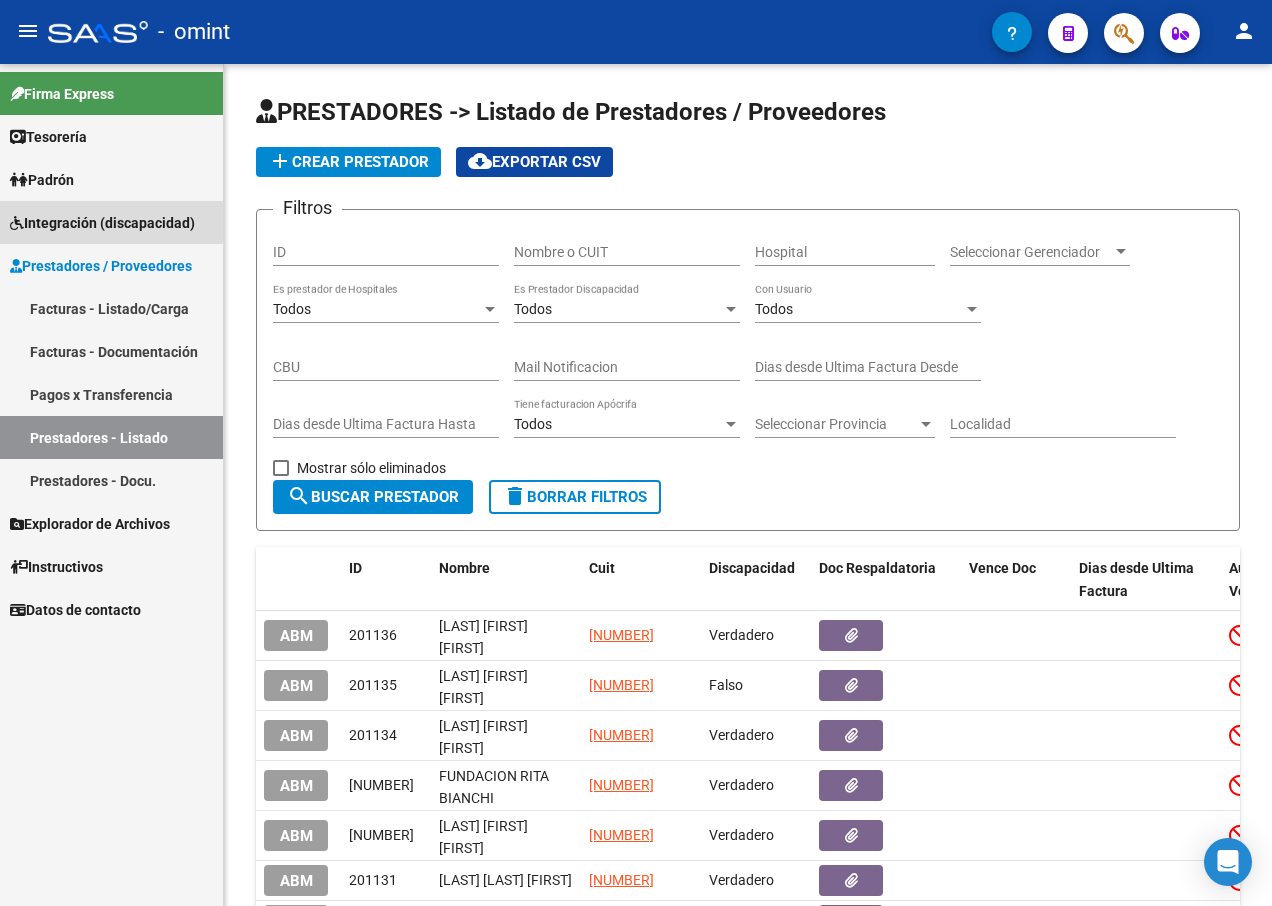 click on "Integración (discapacidad)" at bounding box center [102, 223] 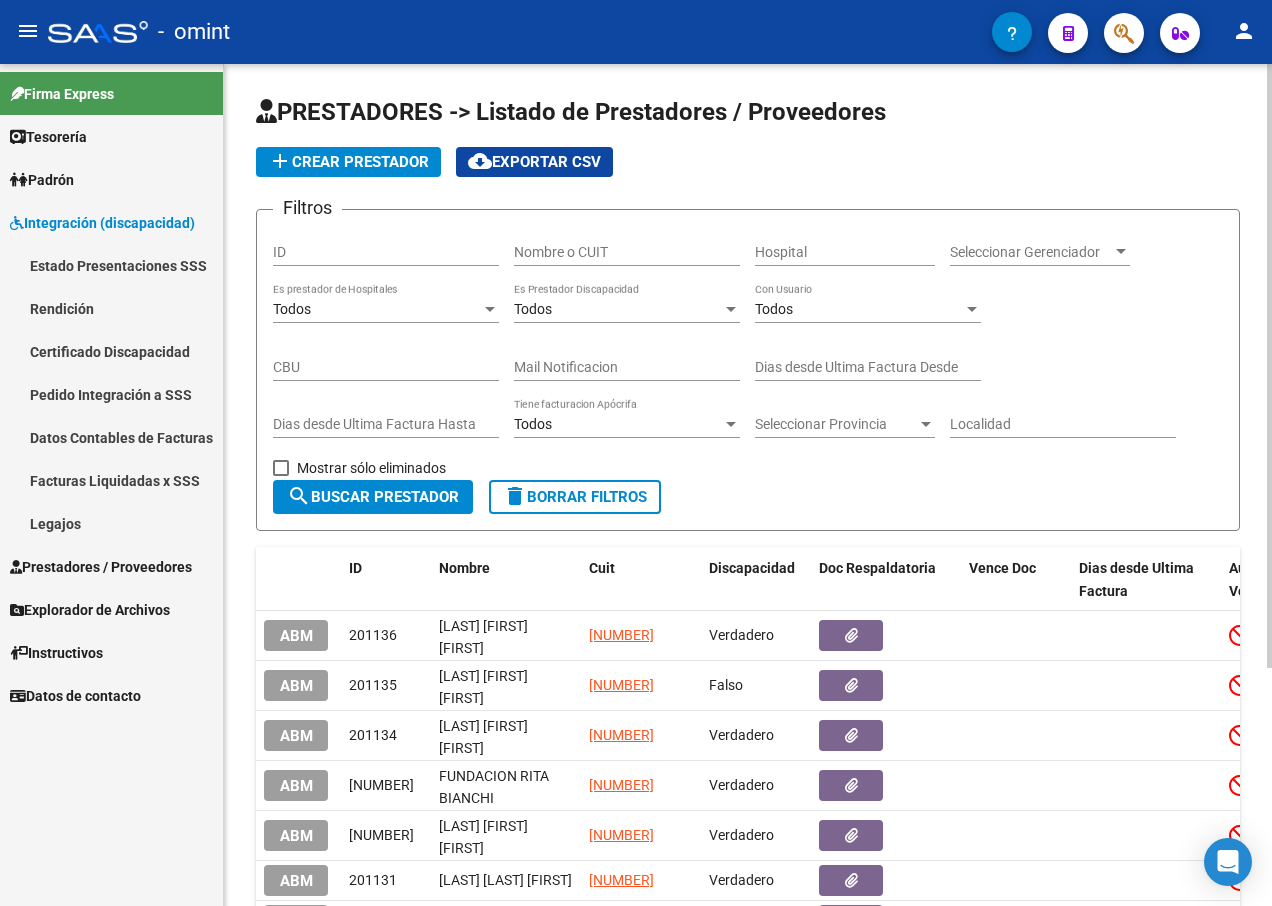 click on "search  Buscar Prestador" 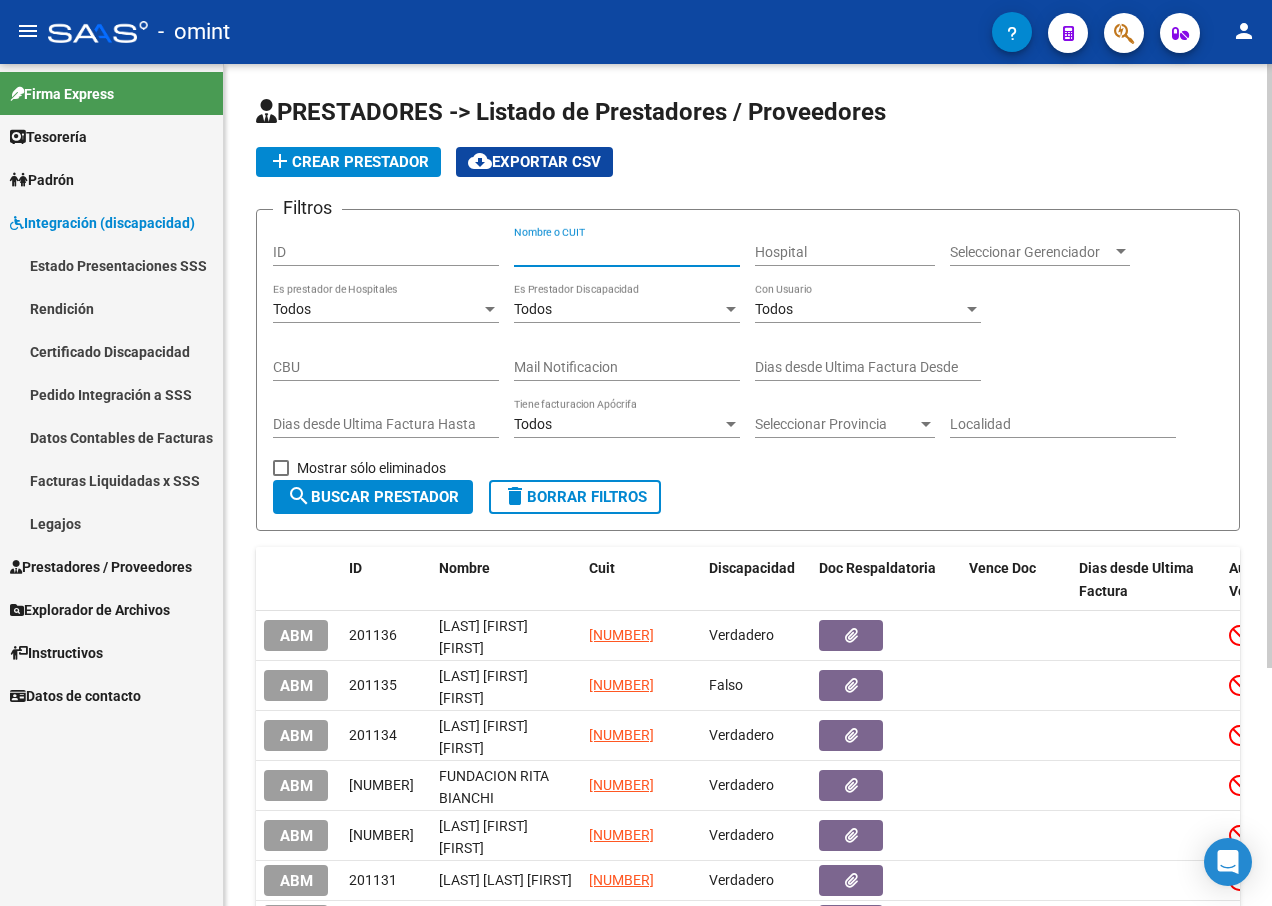 paste on "[NUMBER]" 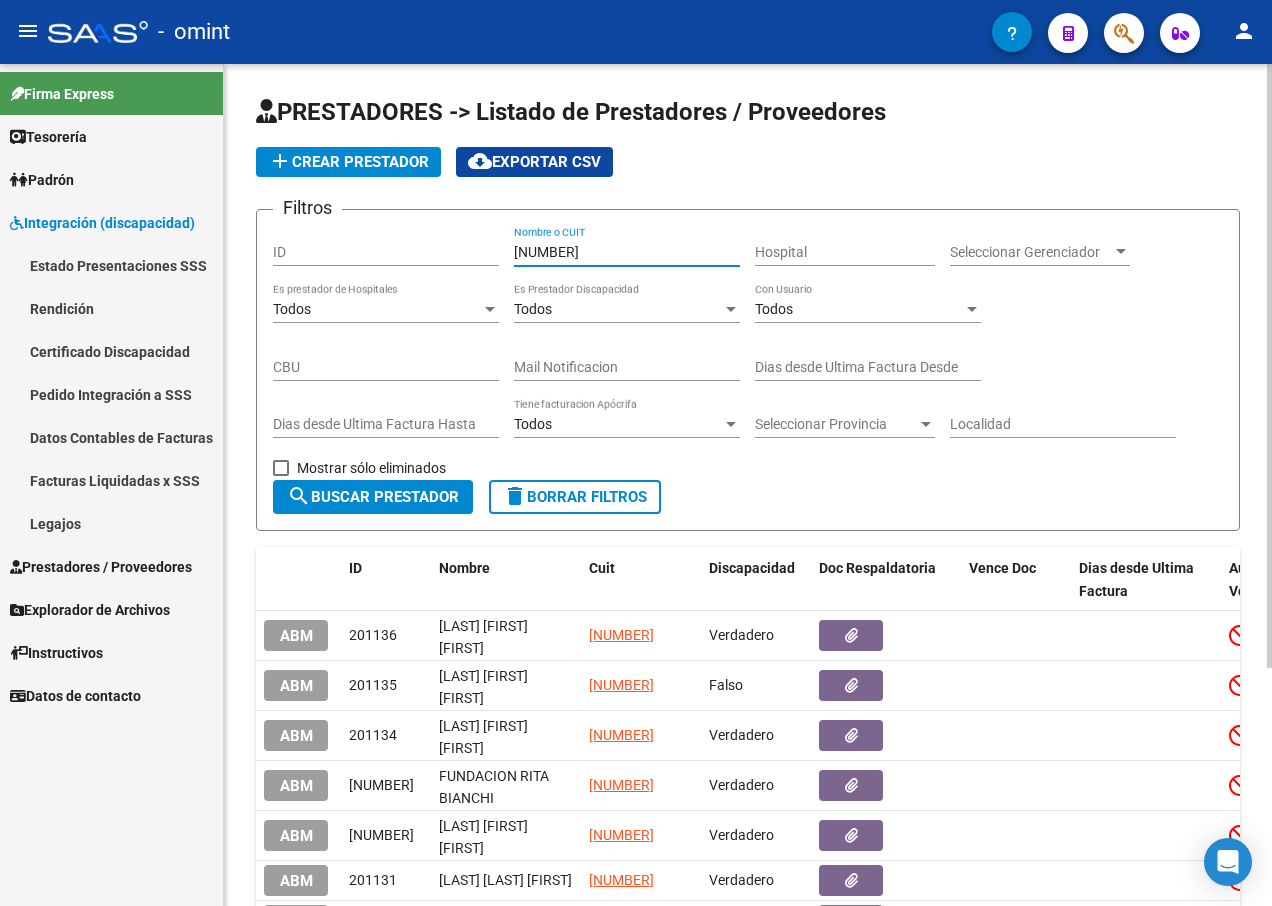 click on "search  Buscar Prestador" 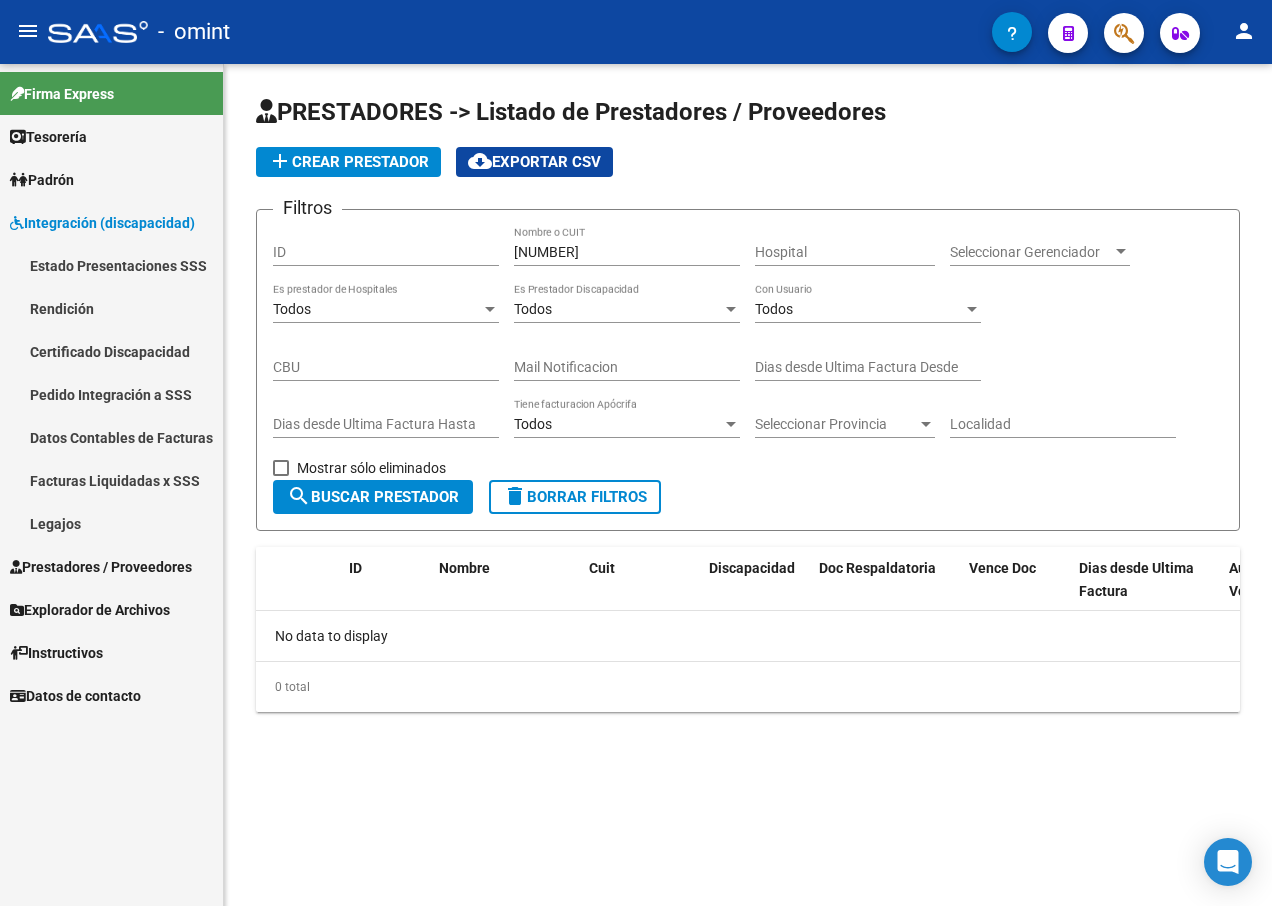 click on "[NUMBER]" at bounding box center [627, 252] 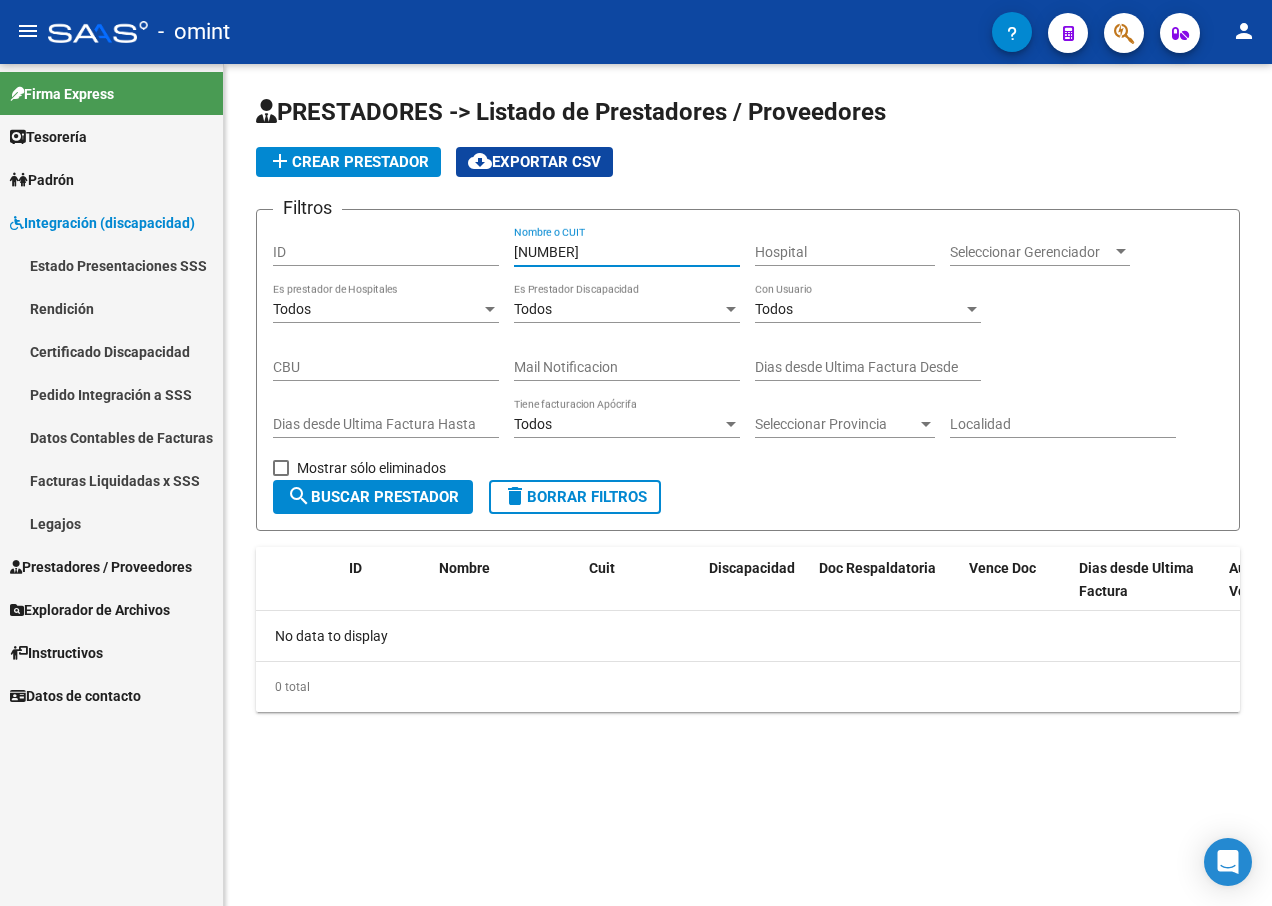 click on "[NUMBER]" at bounding box center [627, 252] 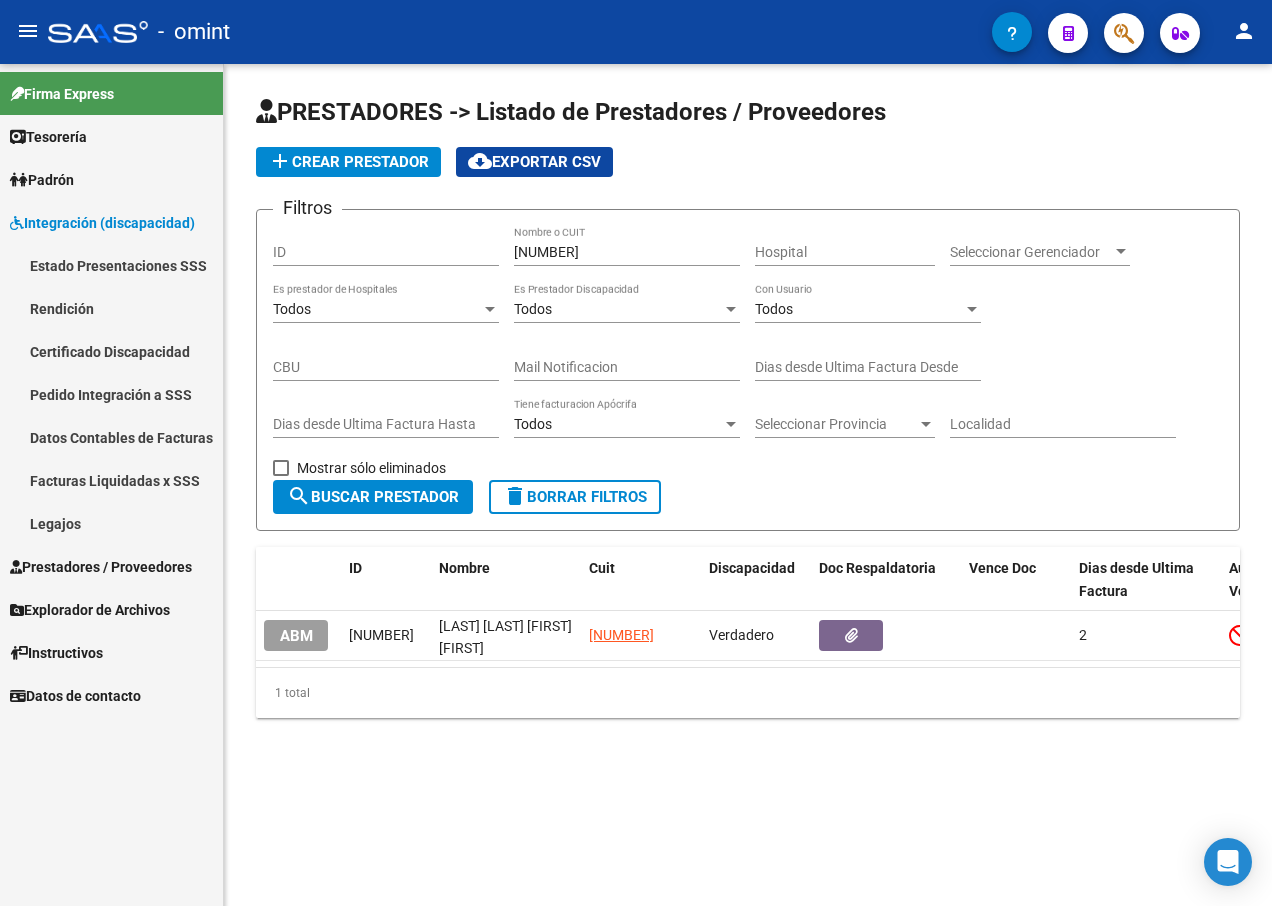 click on "Legajos" at bounding box center (111, 523) 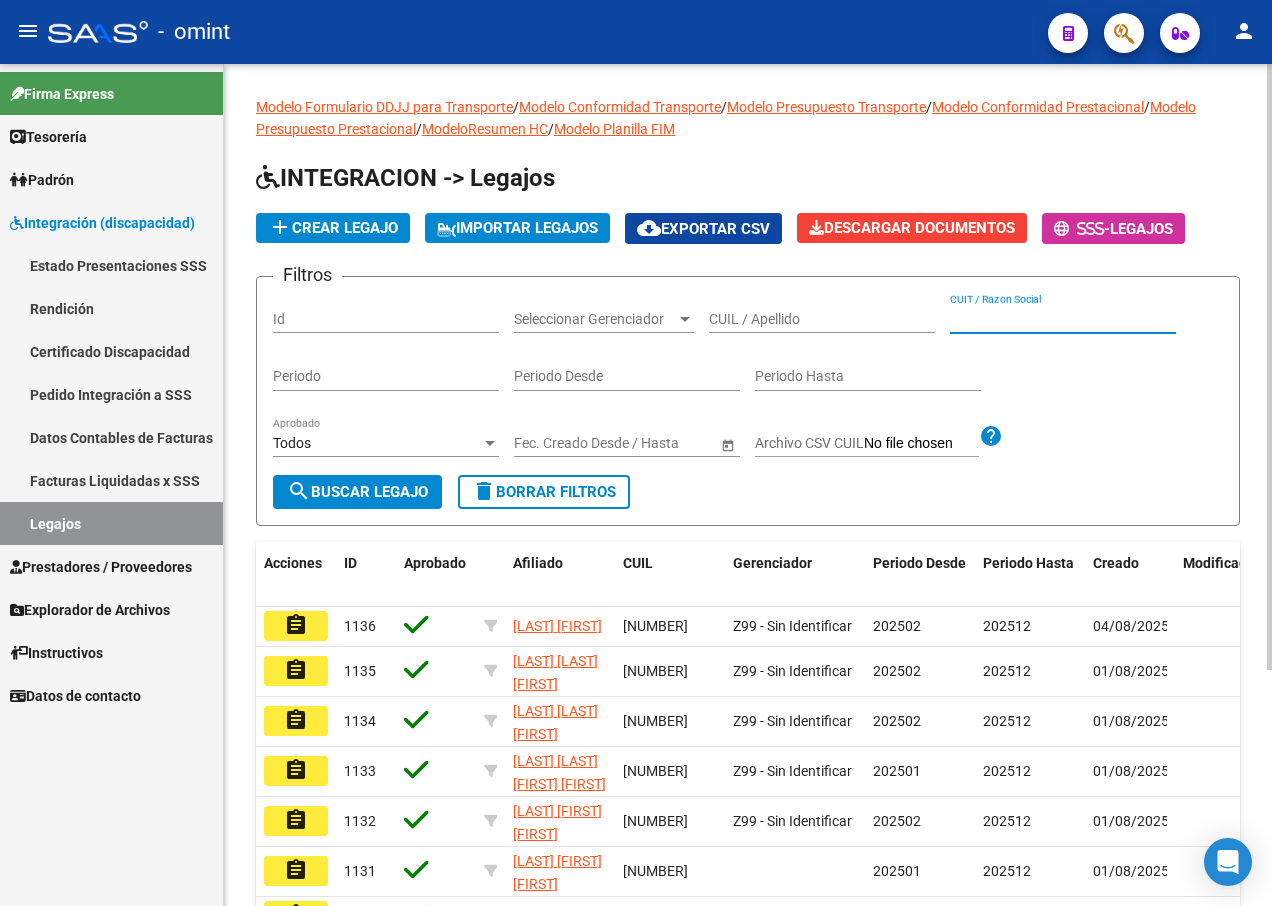 paste on "[NUMBER]" 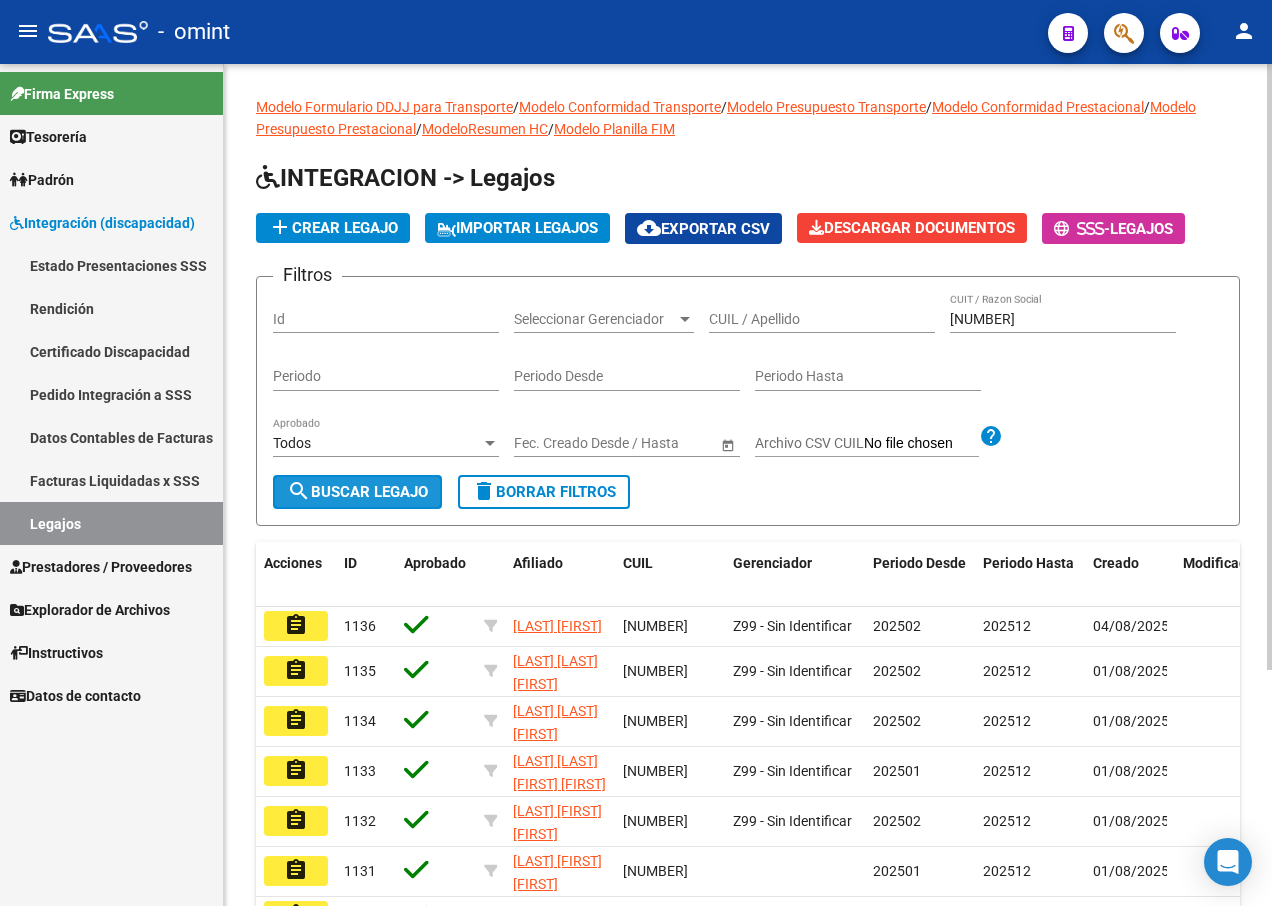 click on "search  Buscar Legajo" 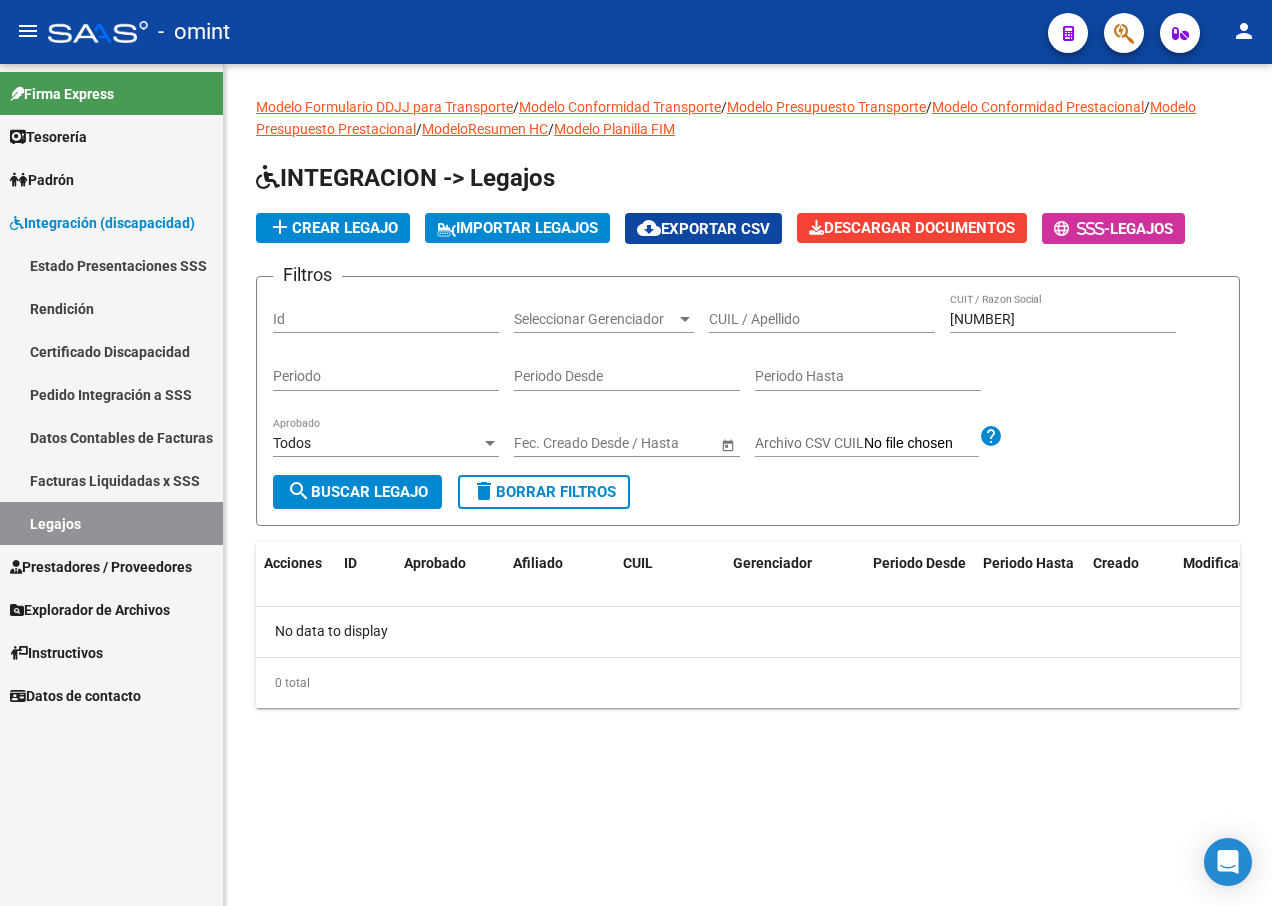 click on "[NUMBER]" at bounding box center [1063, 319] 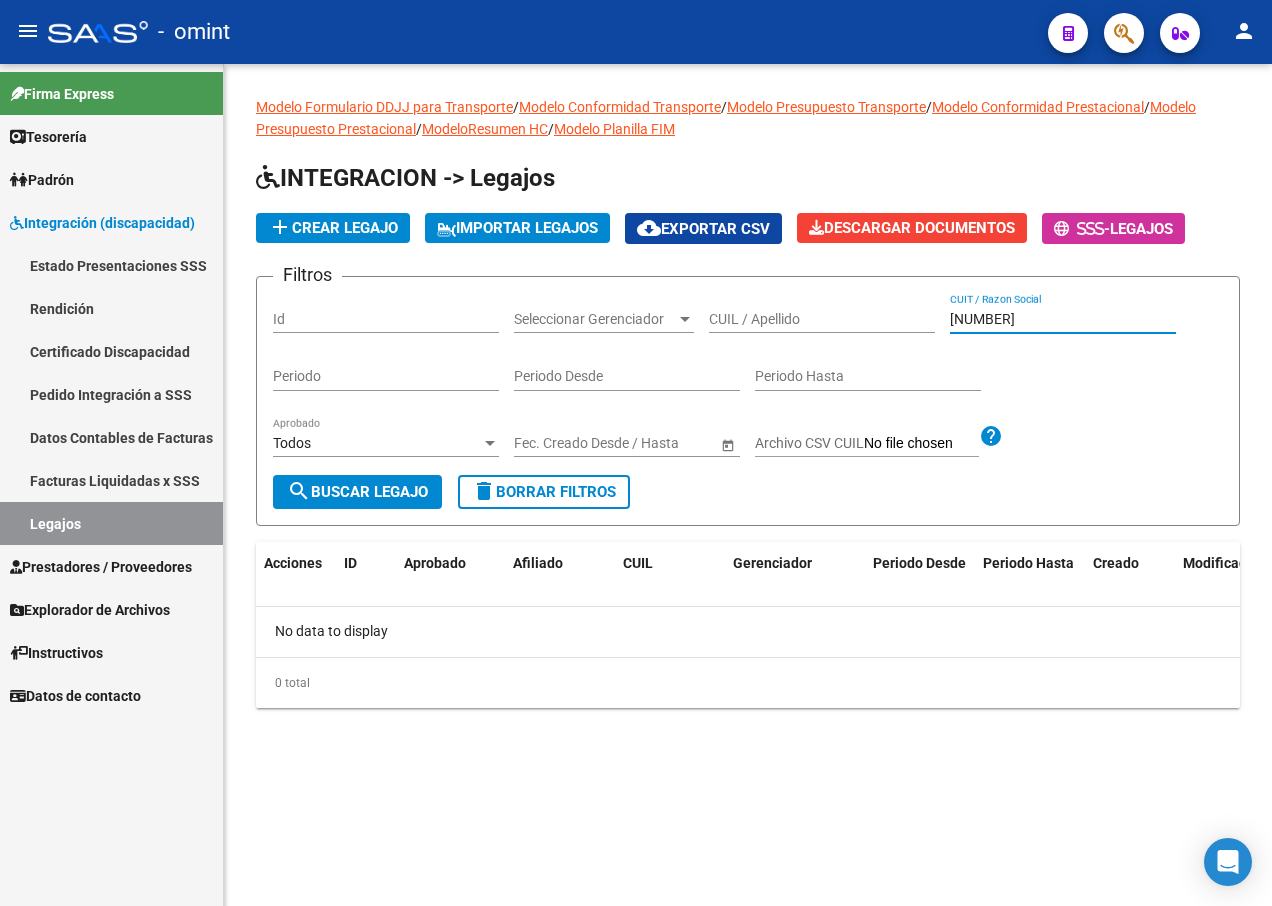 click on "[NUMBER]" at bounding box center (1063, 319) 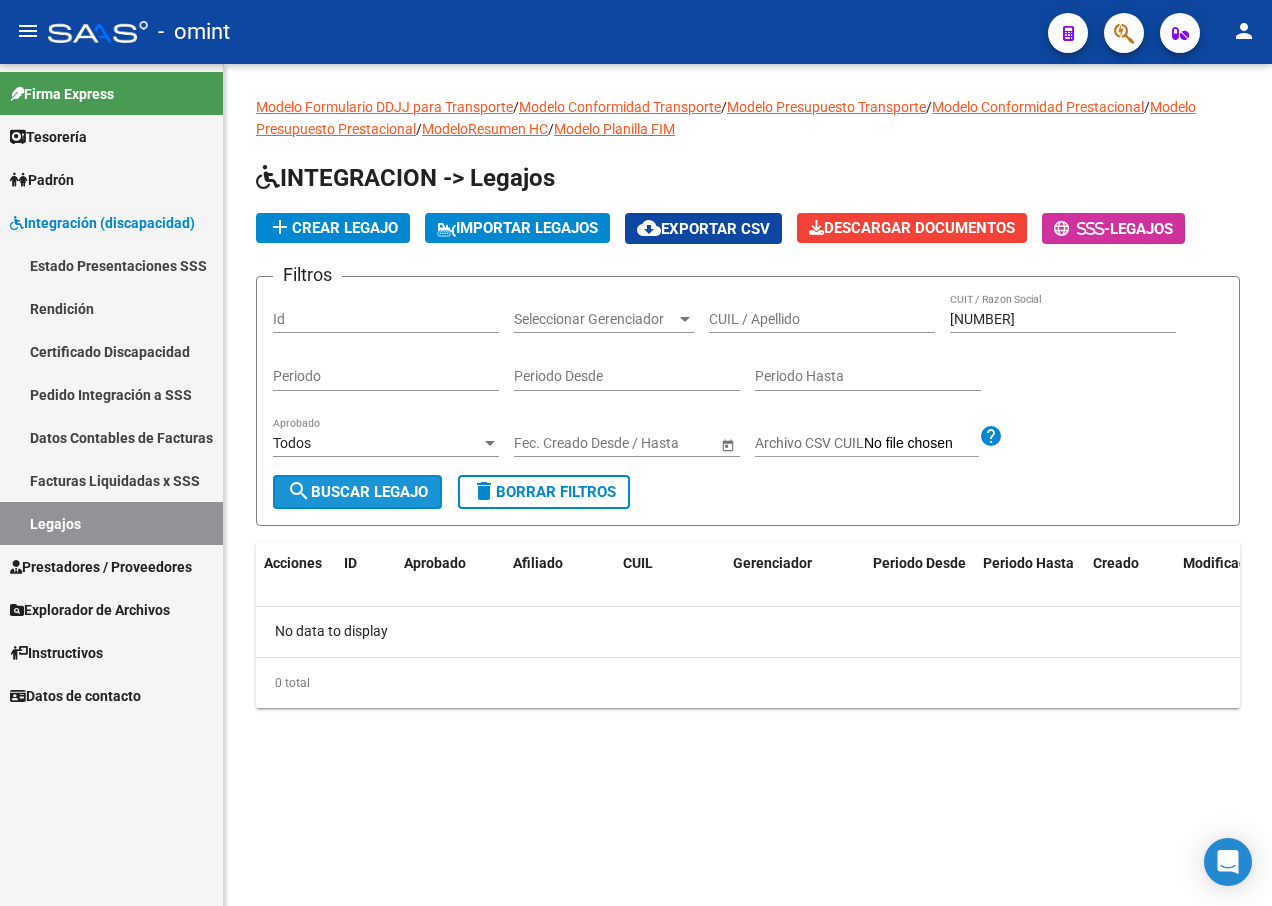 drag, startPoint x: 399, startPoint y: 486, endPoint x: 396, endPoint y: 497, distance: 11.401754 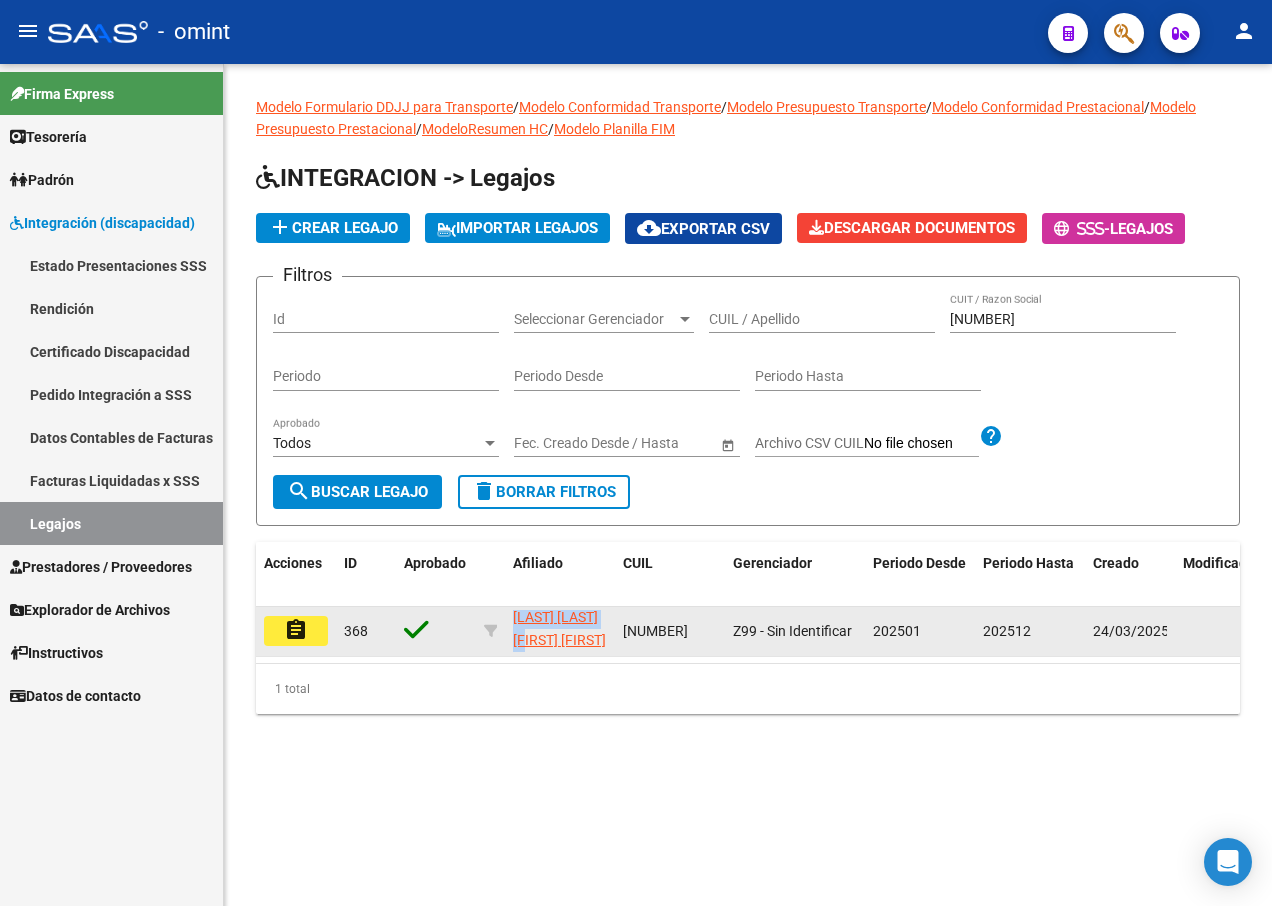 scroll, scrollTop: 0, scrollLeft: 0, axis: both 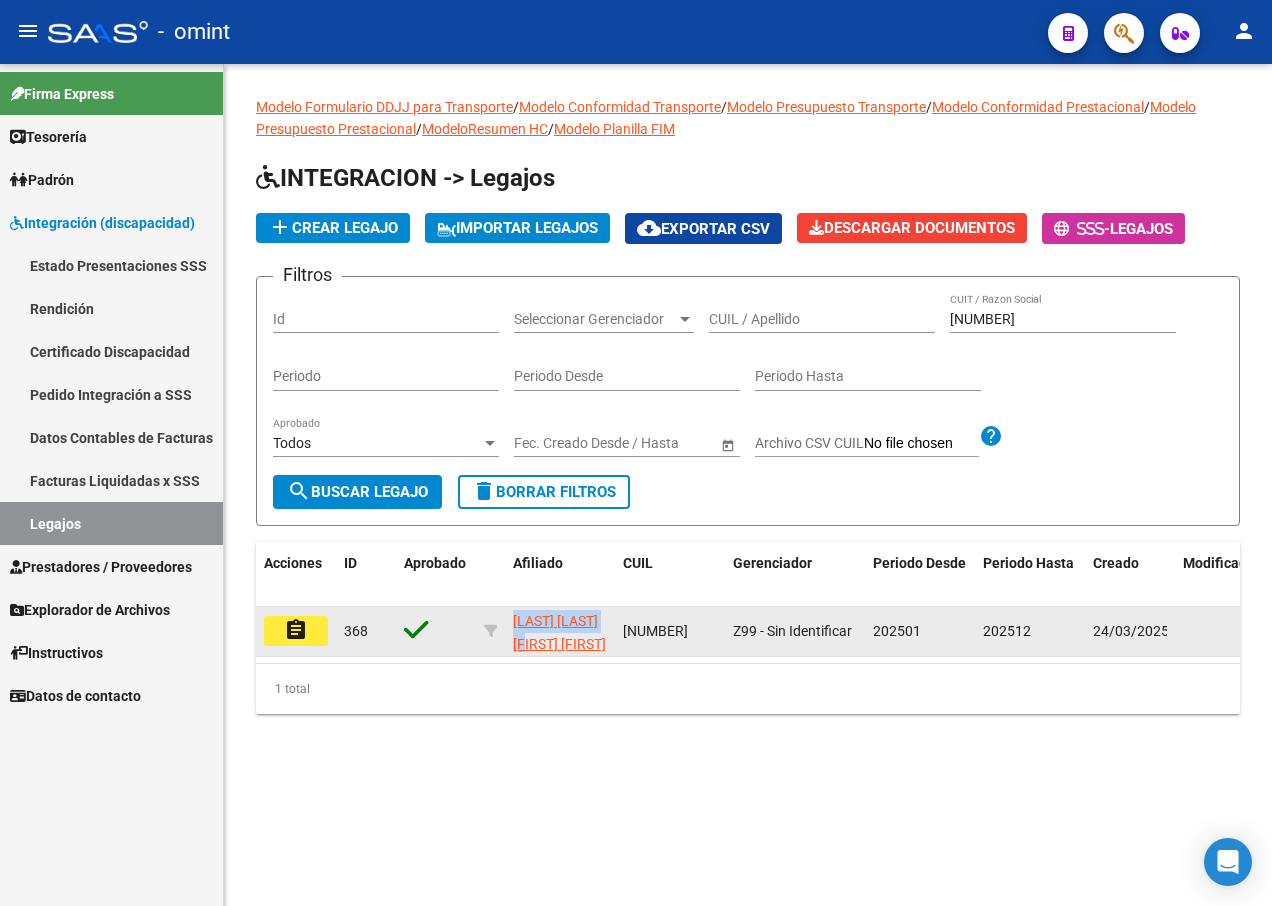 drag, startPoint x: 585, startPoint y: 648, endPoint x: 501, endPoint y: 623, distance: 87.64131 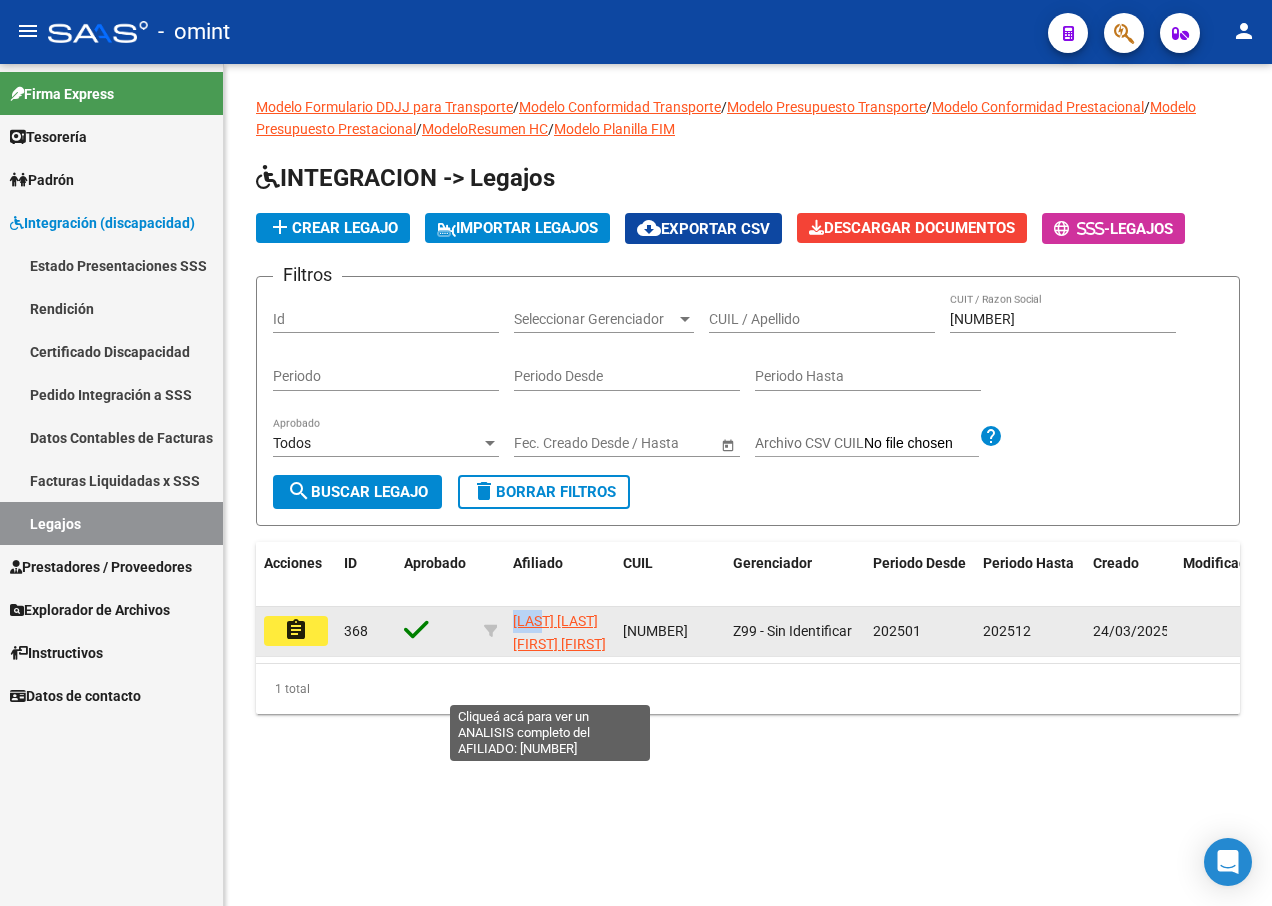 scroll, scrollTop: 1, scrollLeft: 0, axis: vertical 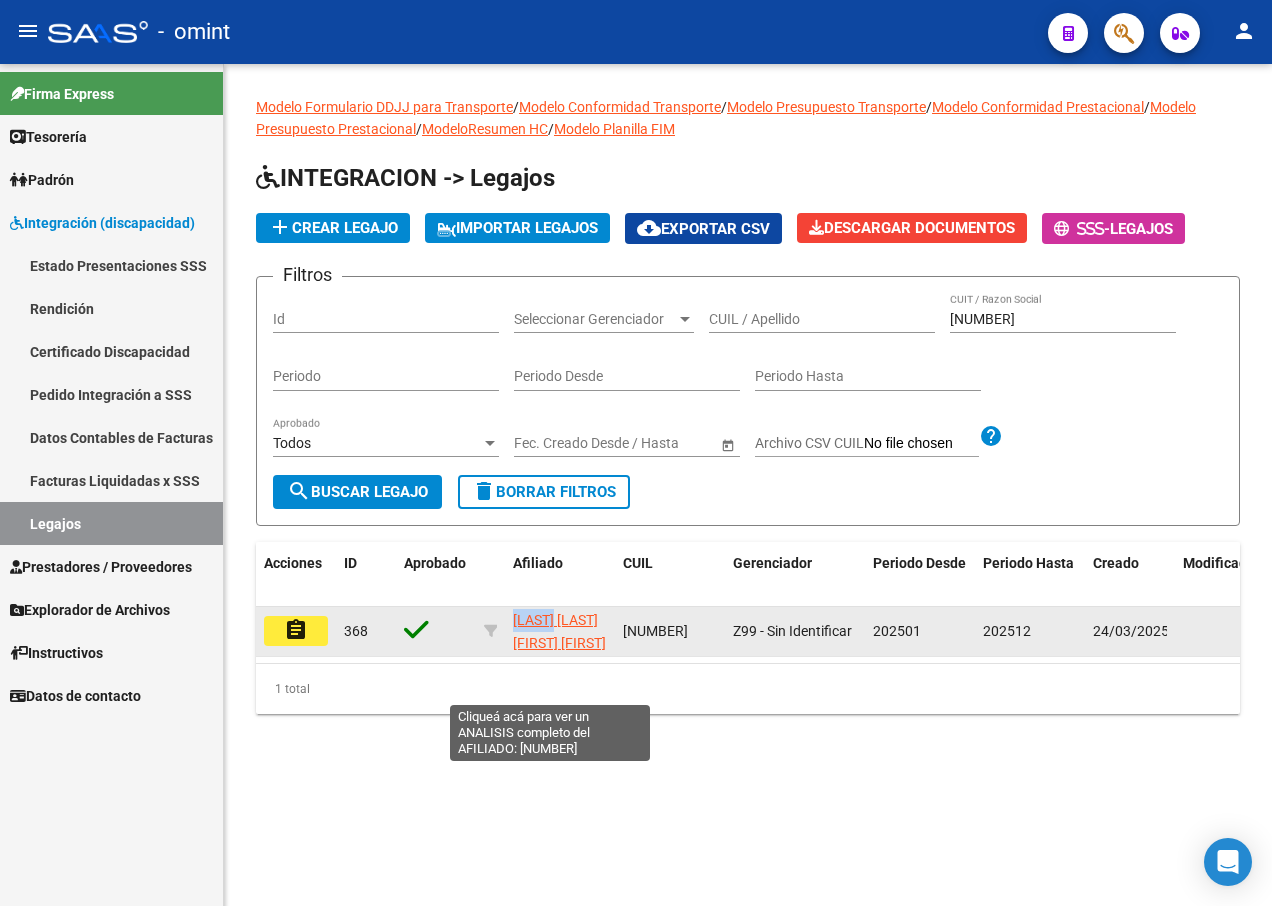 drag, startPoint x: 504, startPoint y: 620, endPoint x: 566, endPoint y: 626, distance: 62.289646 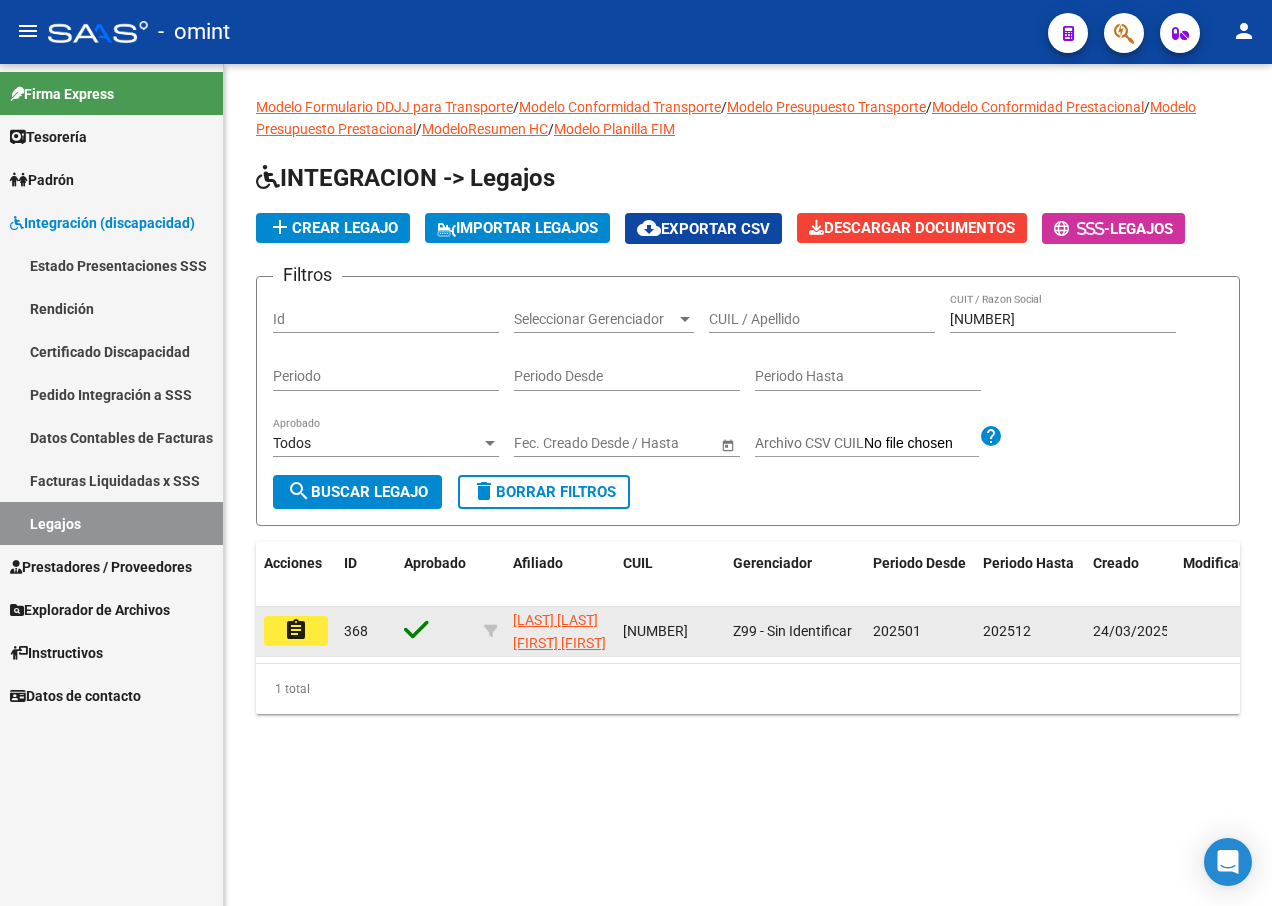 drag, startPoint x: 566, startPoint y: 626, endPoint x: 588, endPoint y: 639, distance: 25.553865 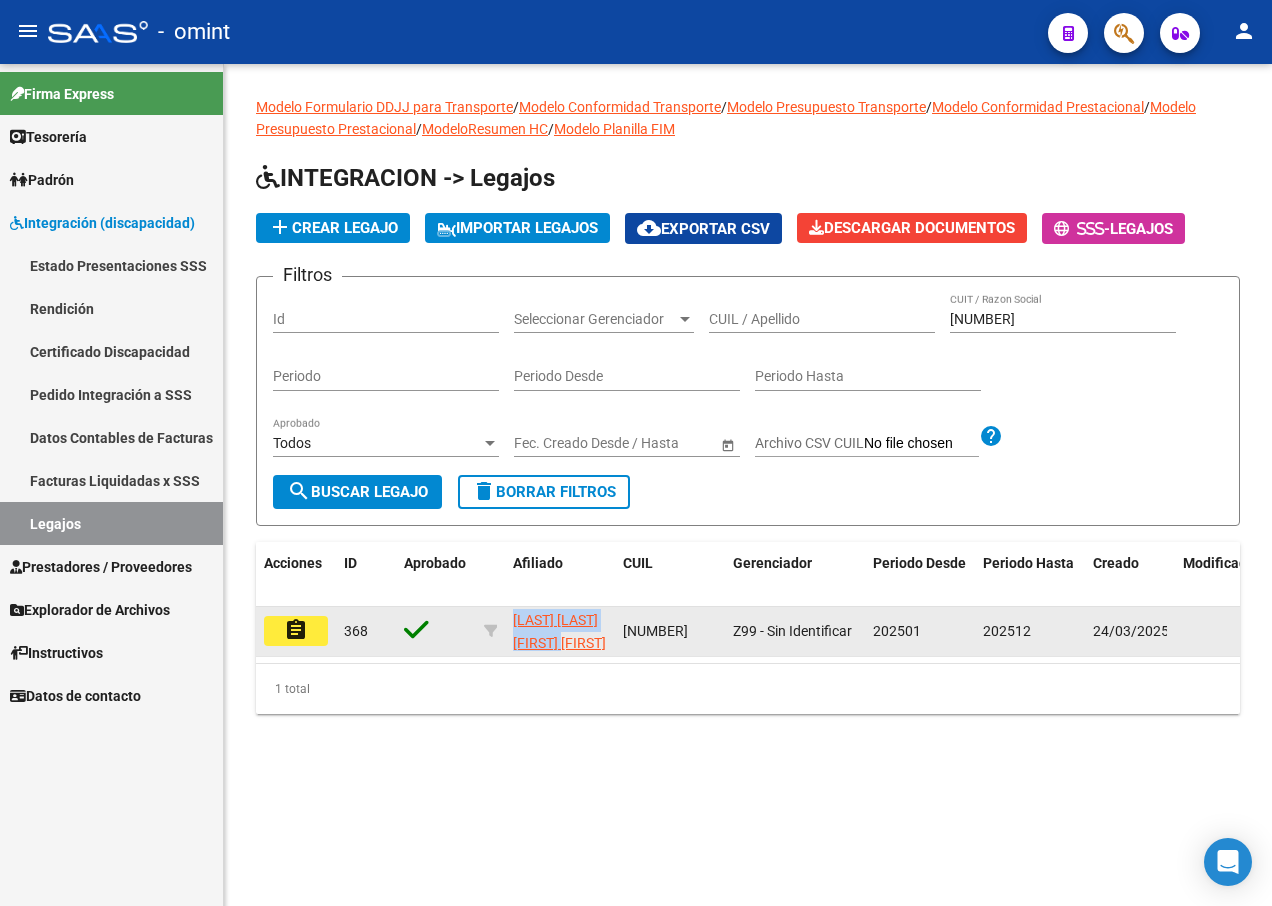 scroll, scrollTop: 0, scrollLeft: 0, axis: both 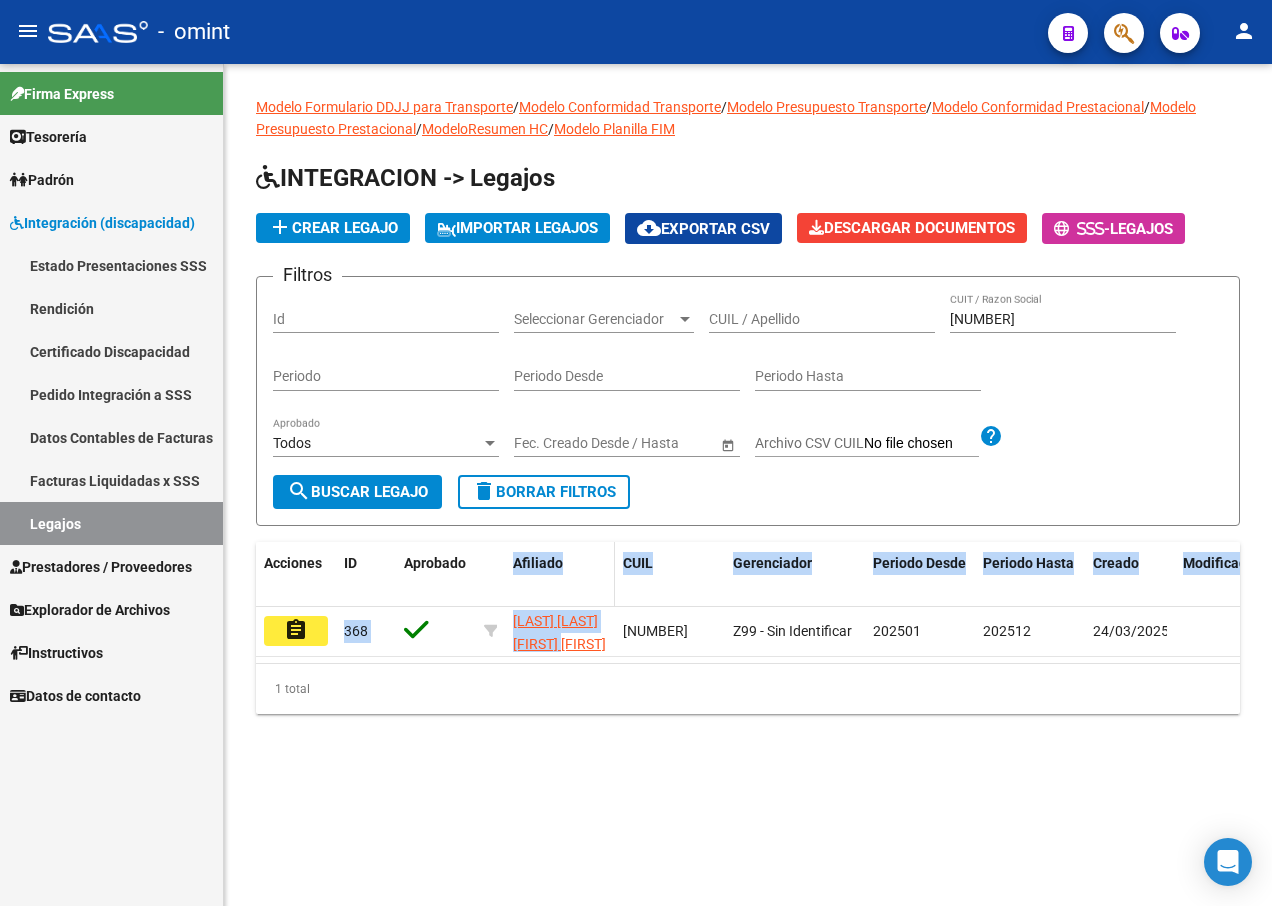 drag, startPoint x: 575, startPoint y: 655, endPoint x: 517, endPoint y: 593, distance: 84.89994 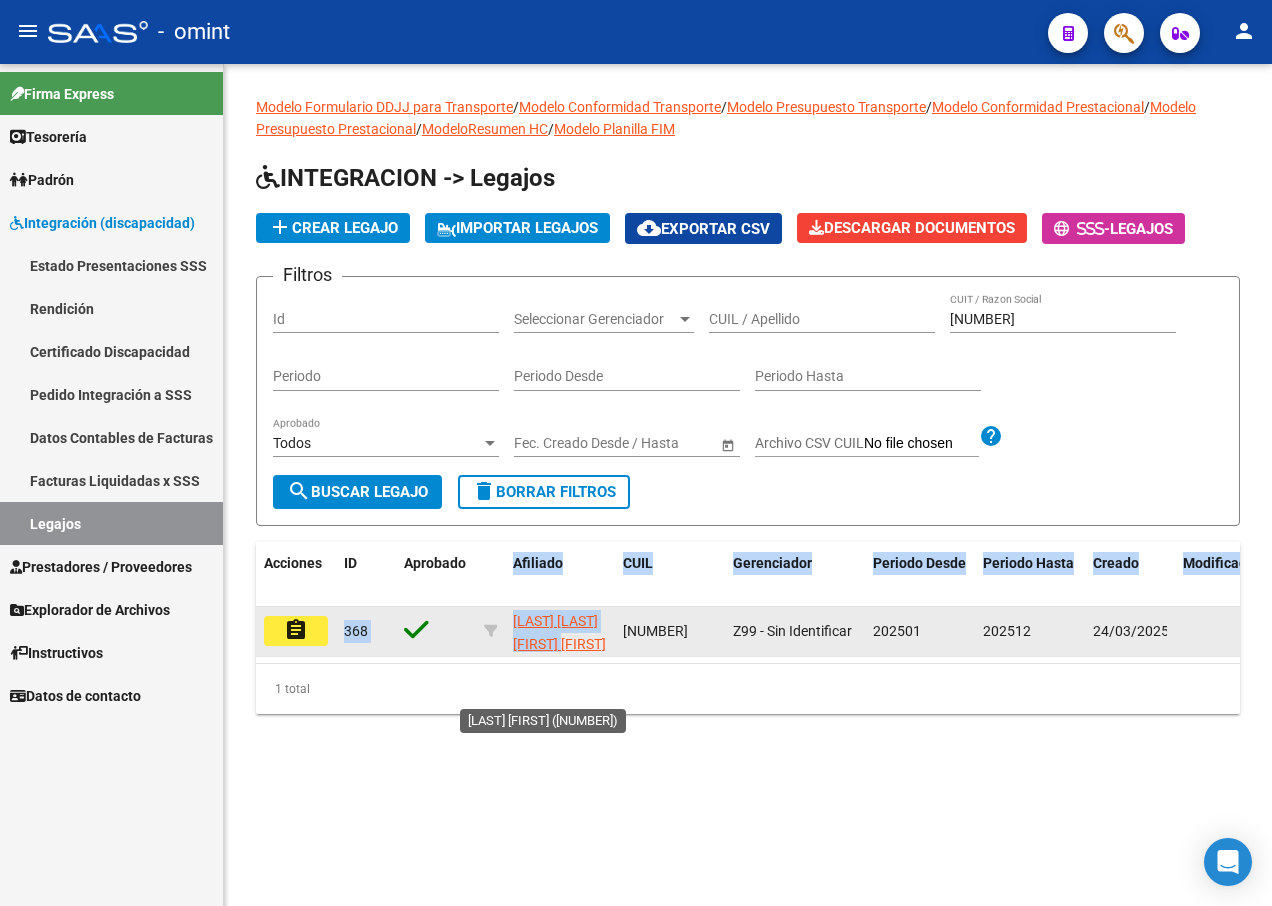 drag, startPoint x: 517, startPoint y: 593, endPoint x: 534, endPoint y: 631, distance: 41.62932 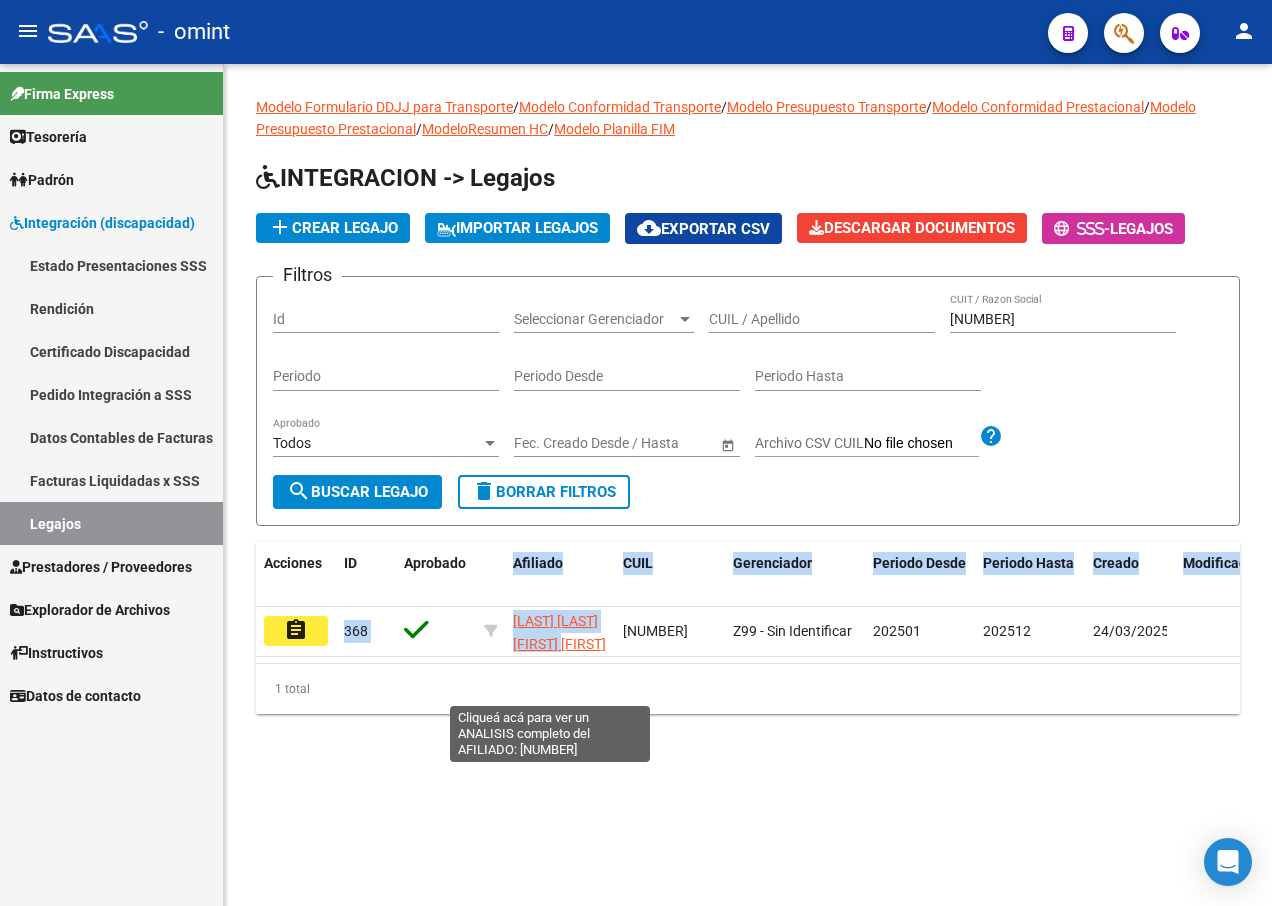 scroll, scrollTop: 49, scrollLeft: 0, axis: vertical 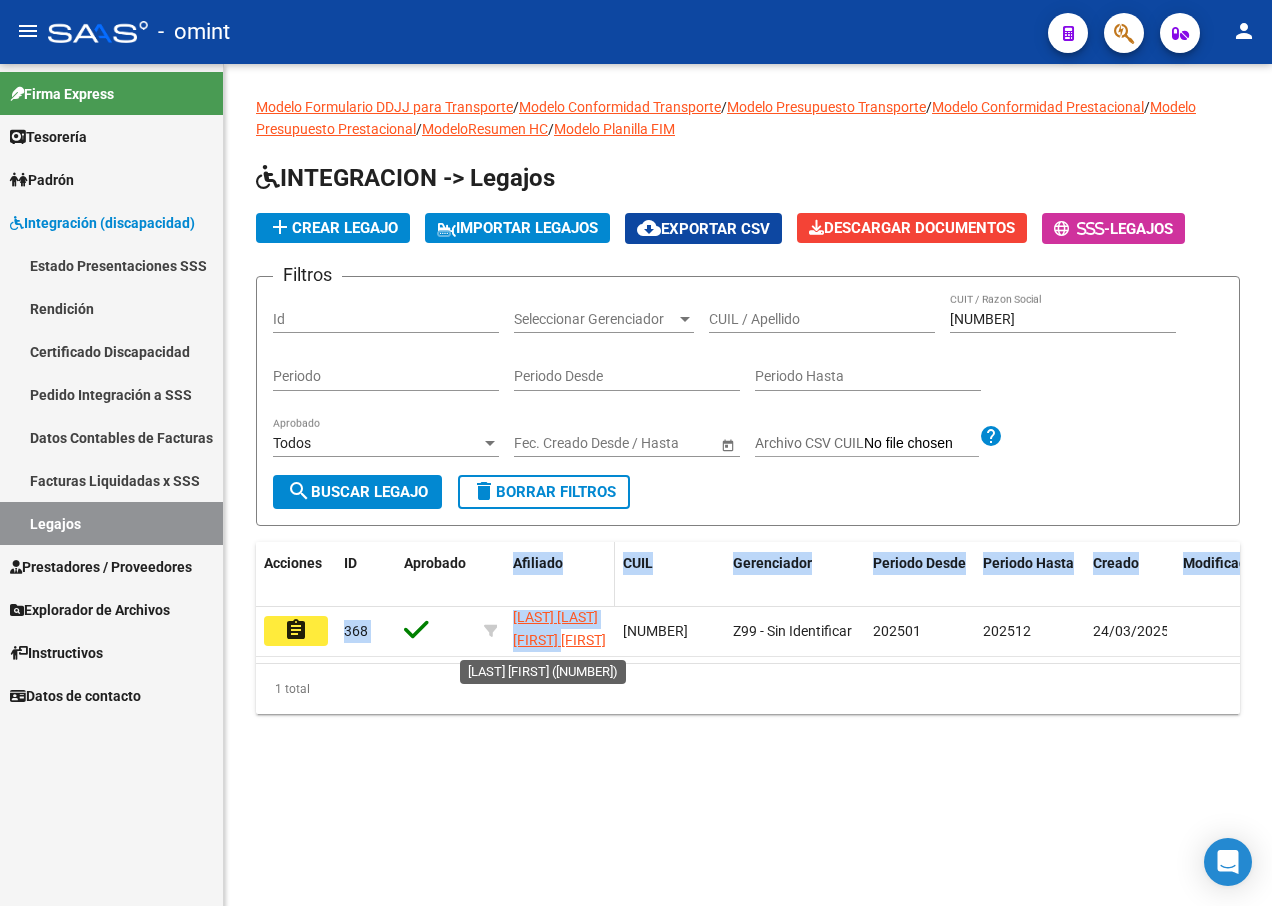 click on "Acciones ID Aprobado Afiliado CUIL Gerenciador Periodo Desde Periodo Hasta Creado Modificado Dependencia Comentario Comentario Adm. assignment 368 [LAST] [LAST] [FIRST] [FIRST] [NUMBER] Z99 - Sin Identificar 202501 202512 24/03/2025 [NUMBER]
1 total   1" 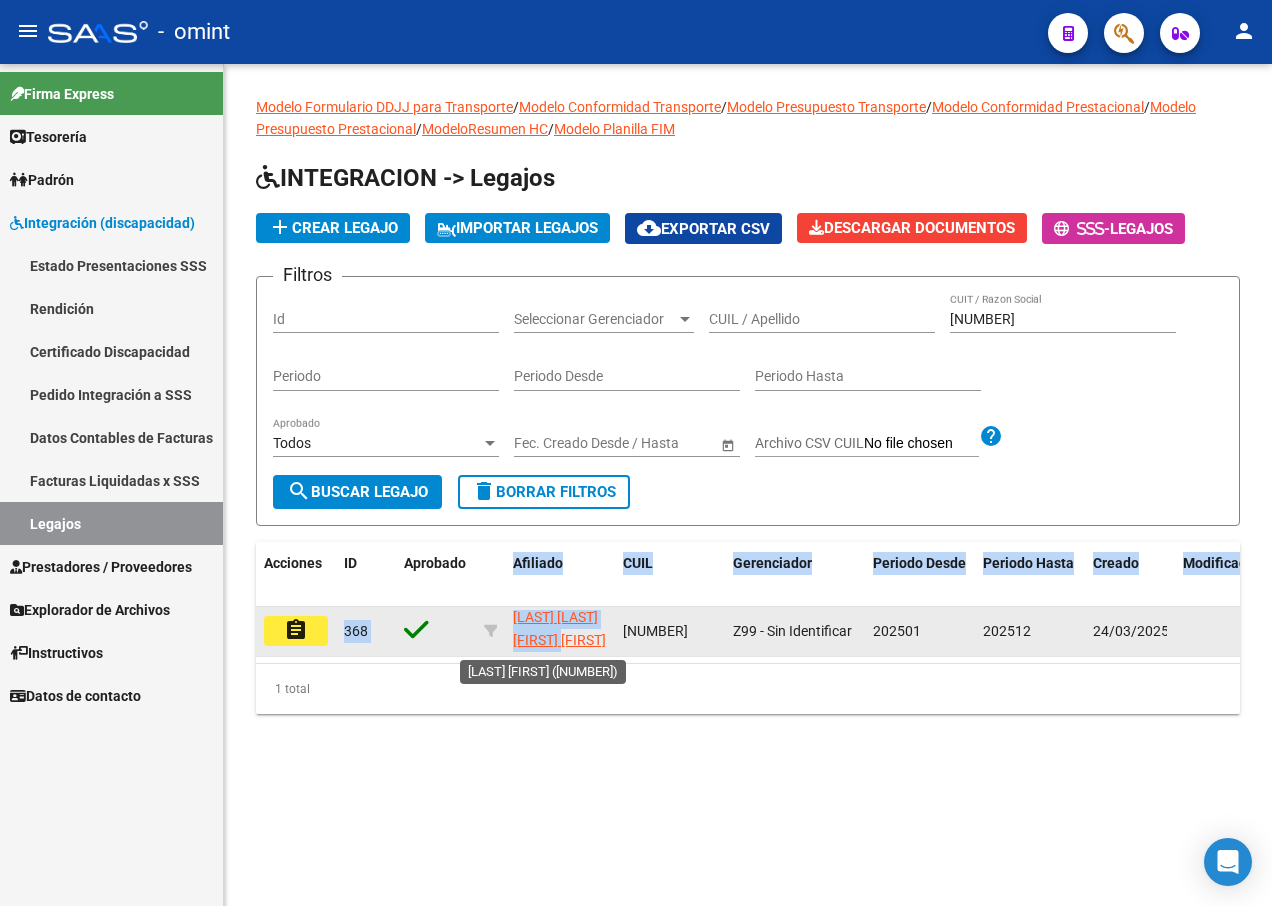 scroll, scrollTop: 0, scrollLeft: 0, axis: both 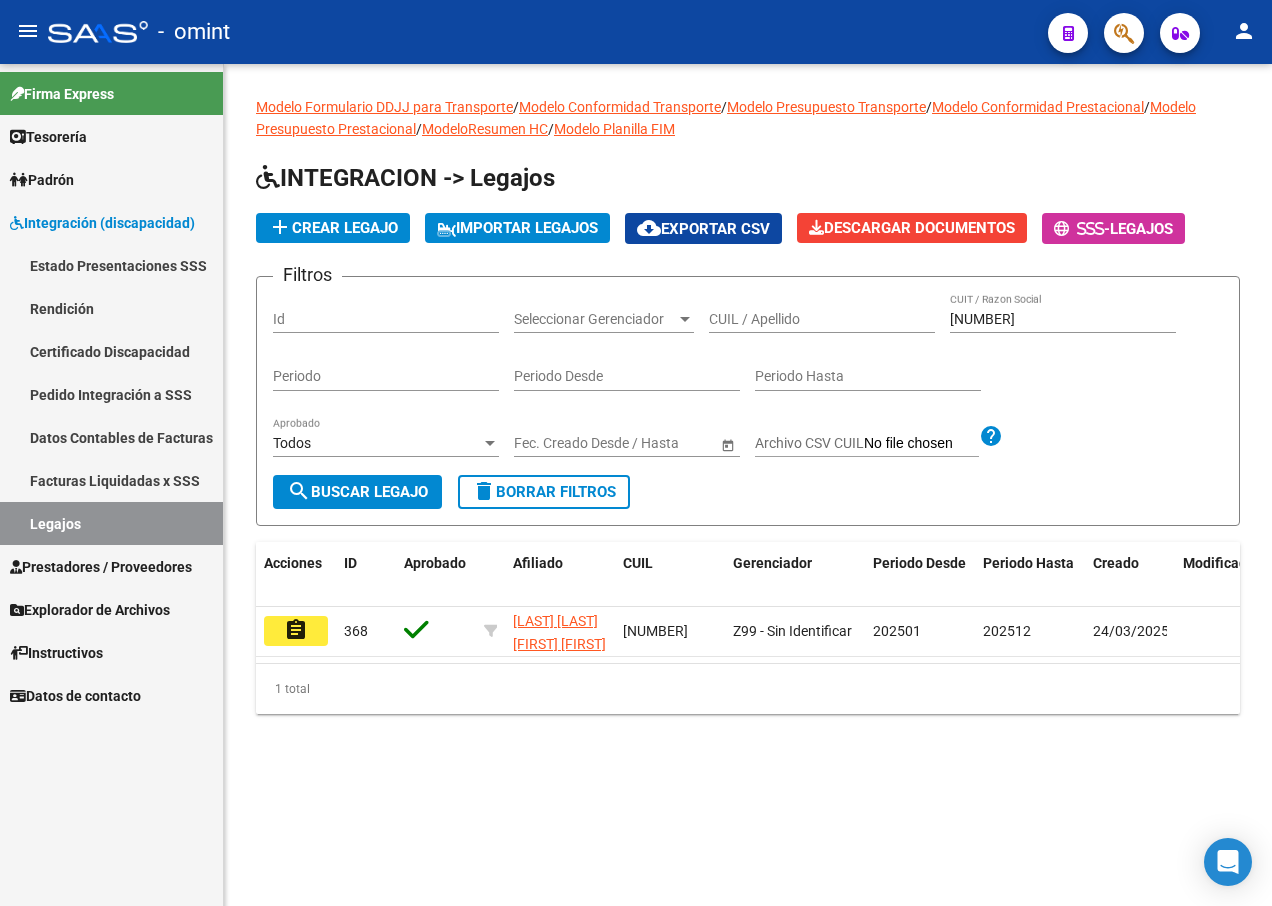 click on "Modelo Formulario DDJJ para Transporte  /  Modelo Conformidad Transporte  /  Modelo Presupuesto Transporte  /  Modelo Conformidad Prestacional  /  Modelo Presupuesto Prestacional  /  ModeloResumen HC  /  Modelo Planilla FIM  INTEGRACION -> Legajos add  Crear Legajo
IMPORTAR LEGAJOS
cloud_download  Exportar CSV  Descargar Documentos
-  Legajos Filtros Id Seleccionar Gerenciador Seleccionar Gerenciador CUIL / Apellido [NUMBER] CUIT / Razon Social Periodo Periodo Desde Periodo Hasta Todos Aprobado Start date – End date Fec. Creado Desde / Hasta Archivo CSV CUIL help search  Buscar Legajo  delete  Borrar Filtros  Acciones ID Aprobado Afiliado CUIL Gerenciador Periodo Desde Periodo Hasta Creado Modificado Dependencia Comentario Comentario Adm. assignment 368 [LAST] [LAST] [FIRST] [FIRST] [NUMBER] Z99 - Sin Identificar 202501 202512 24/03/2025 [NUMBER]
1 total   1" 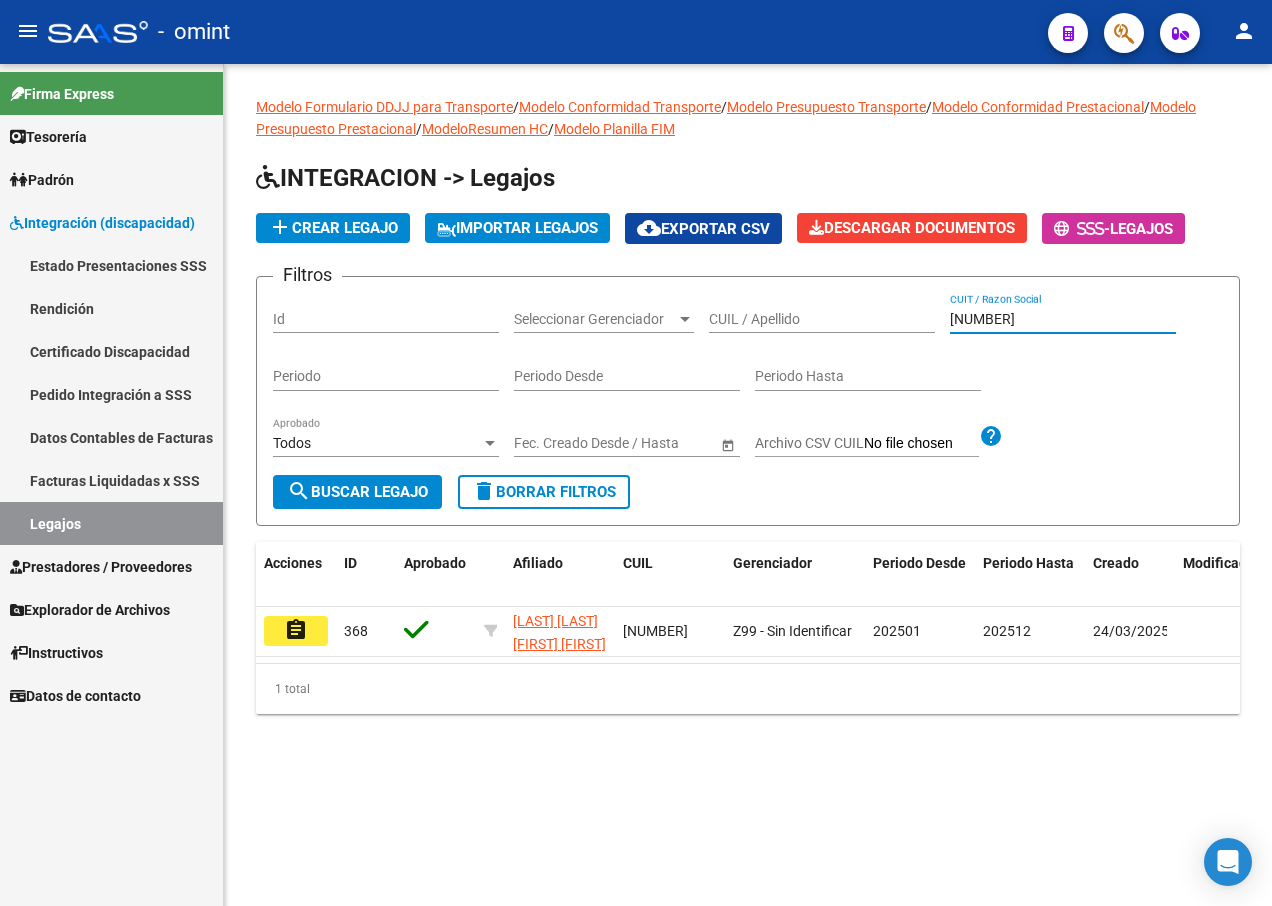 drag, startPoint x: 1063, startPoint y: 318, endPoint x: 869, endPoint y: 302, distance: 194.65868 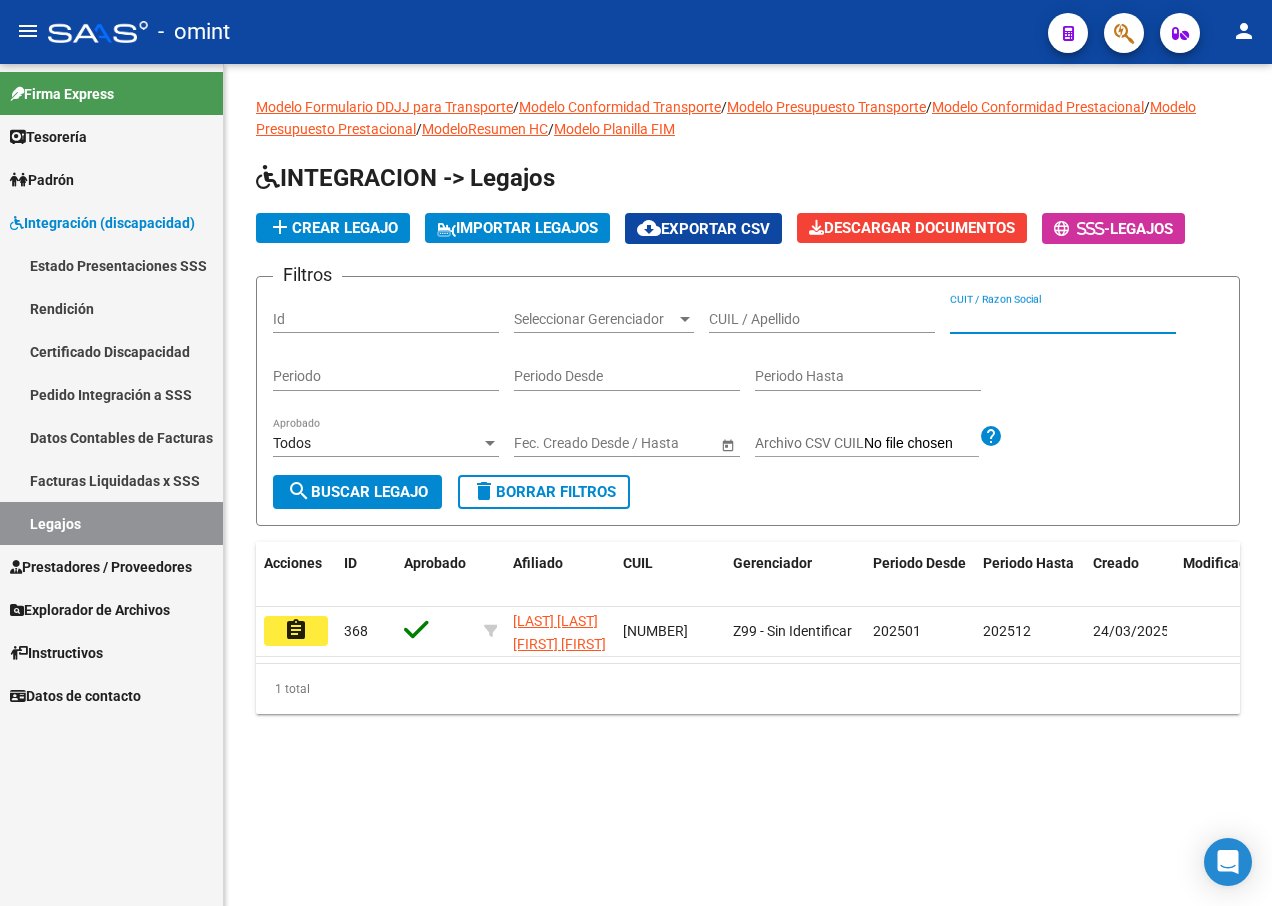 paste on "[NUMBER]" 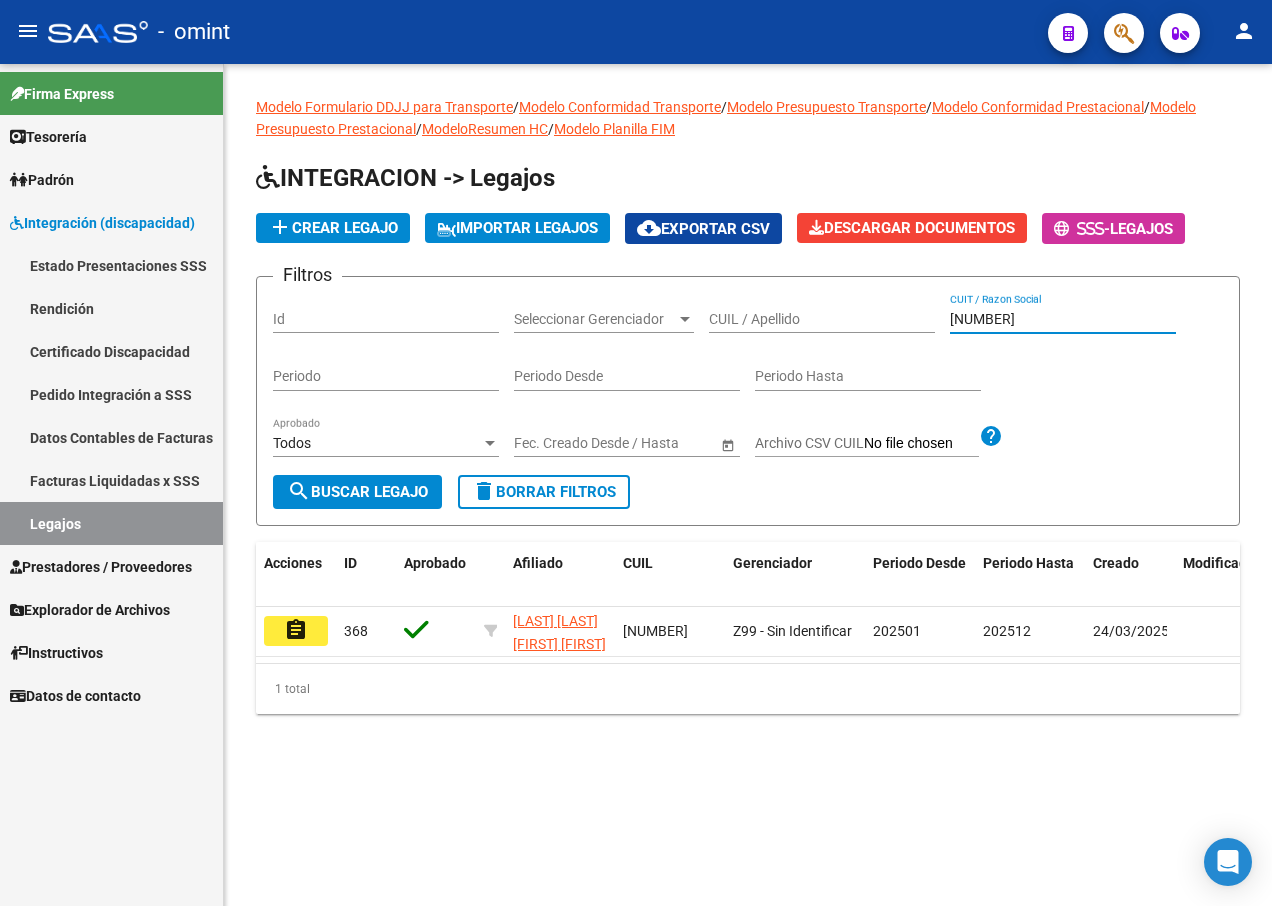 click on "[NUMBER]" at bounding box center (1063, 319) 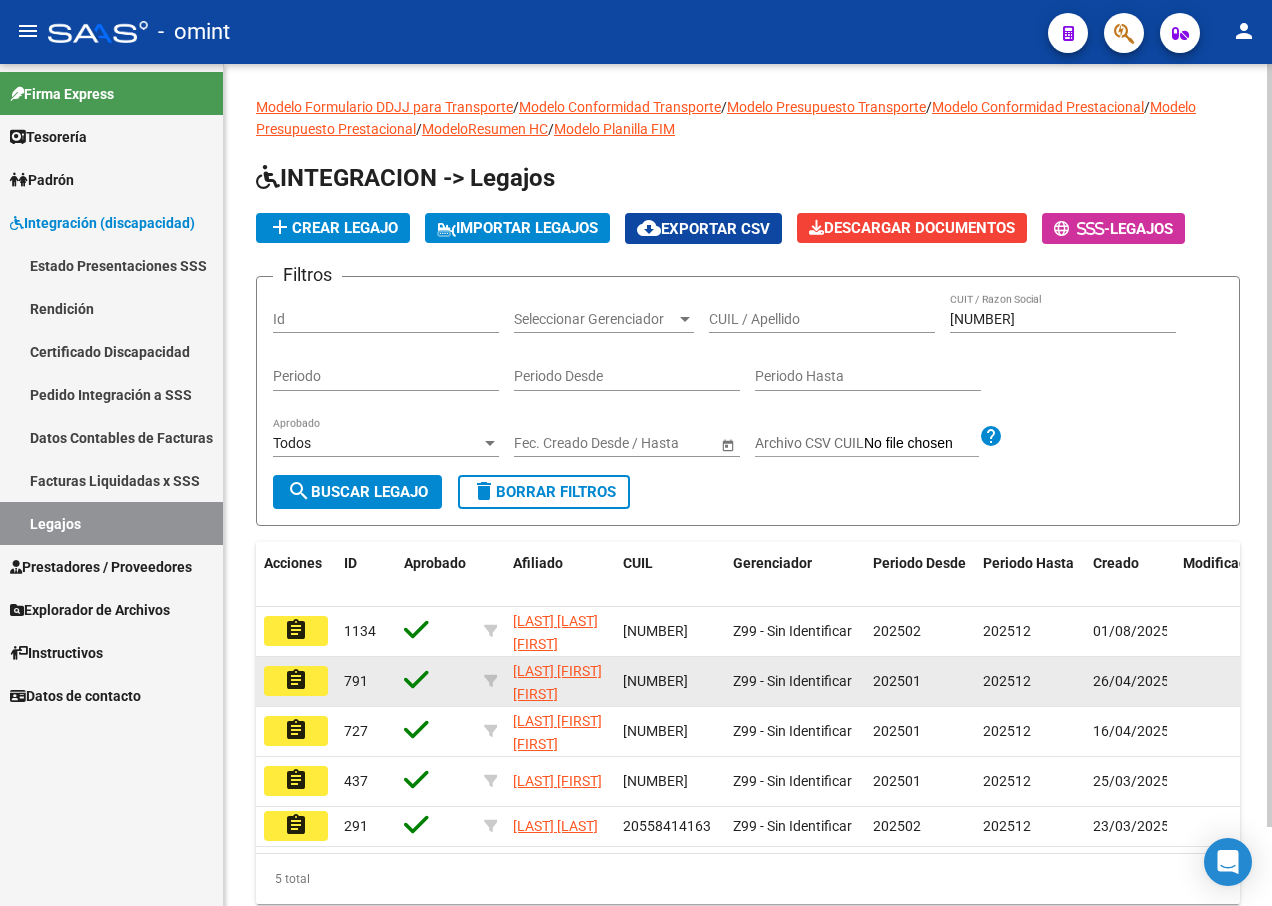 scroll, scrollTop: 87, scrollLeft: 0, axis: vertical 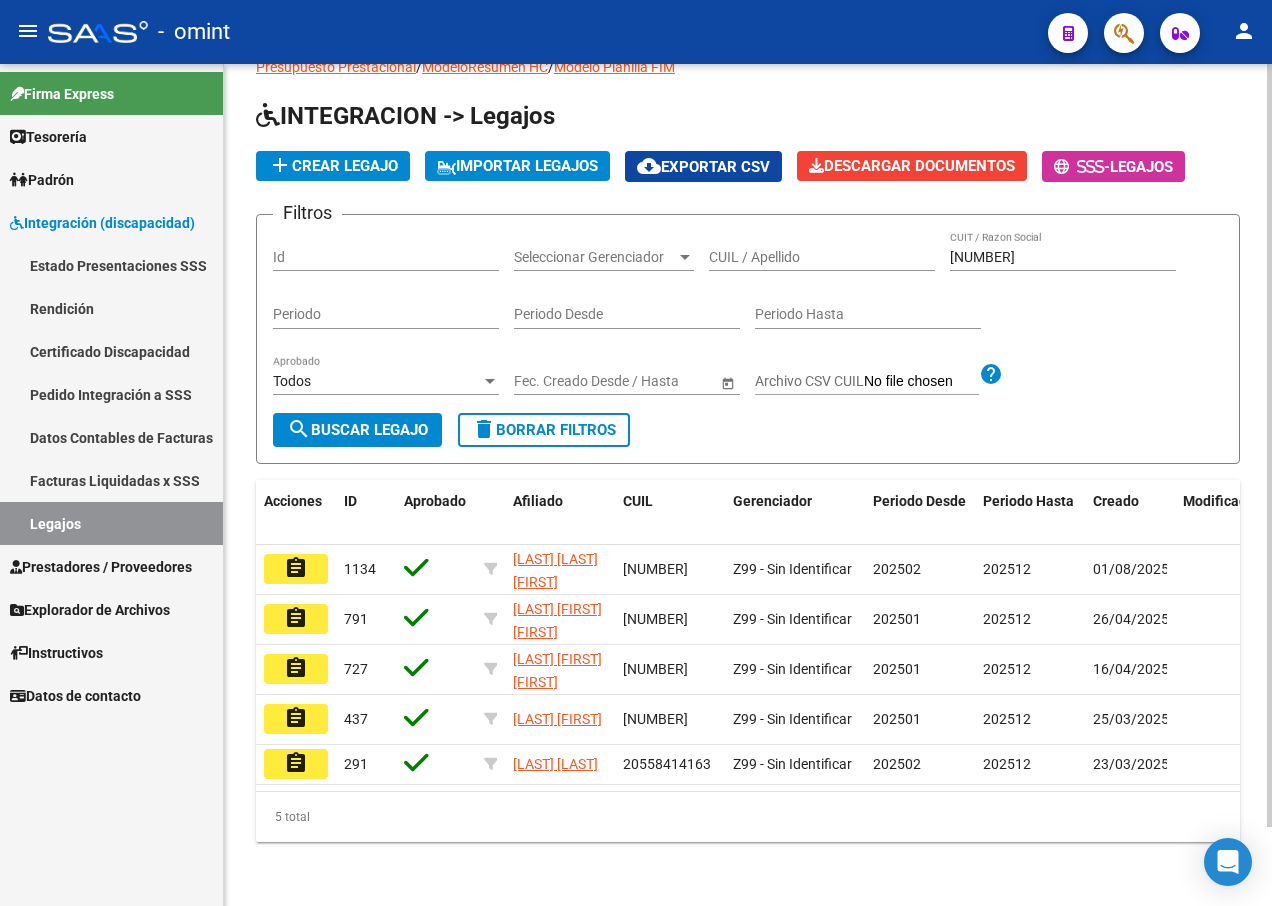 click on "search  Buscar Legajo" 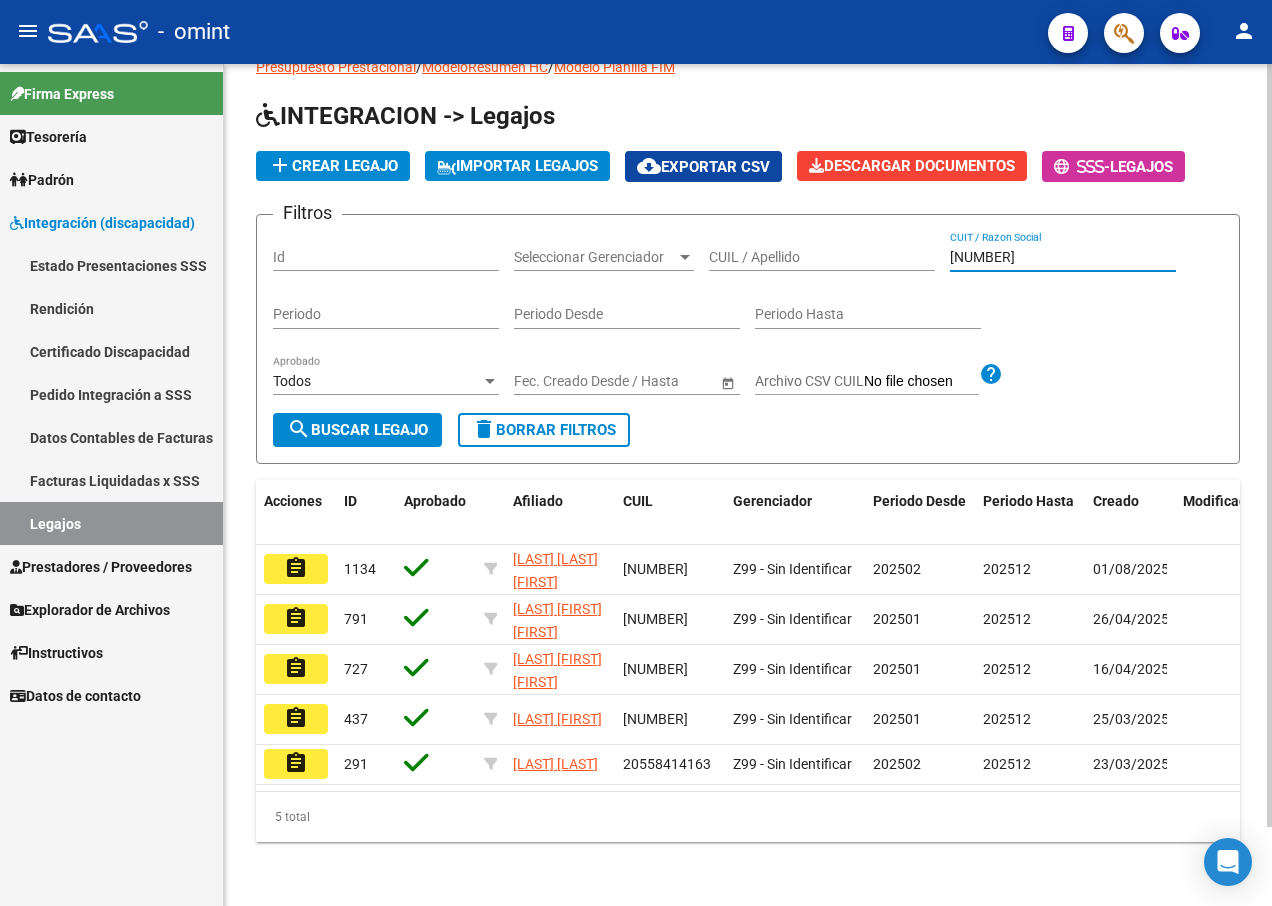 drag, startPoint x: 1072, startPoint y: 236, endPoint x: 769, endPoint y: 215, distance: 303.72684 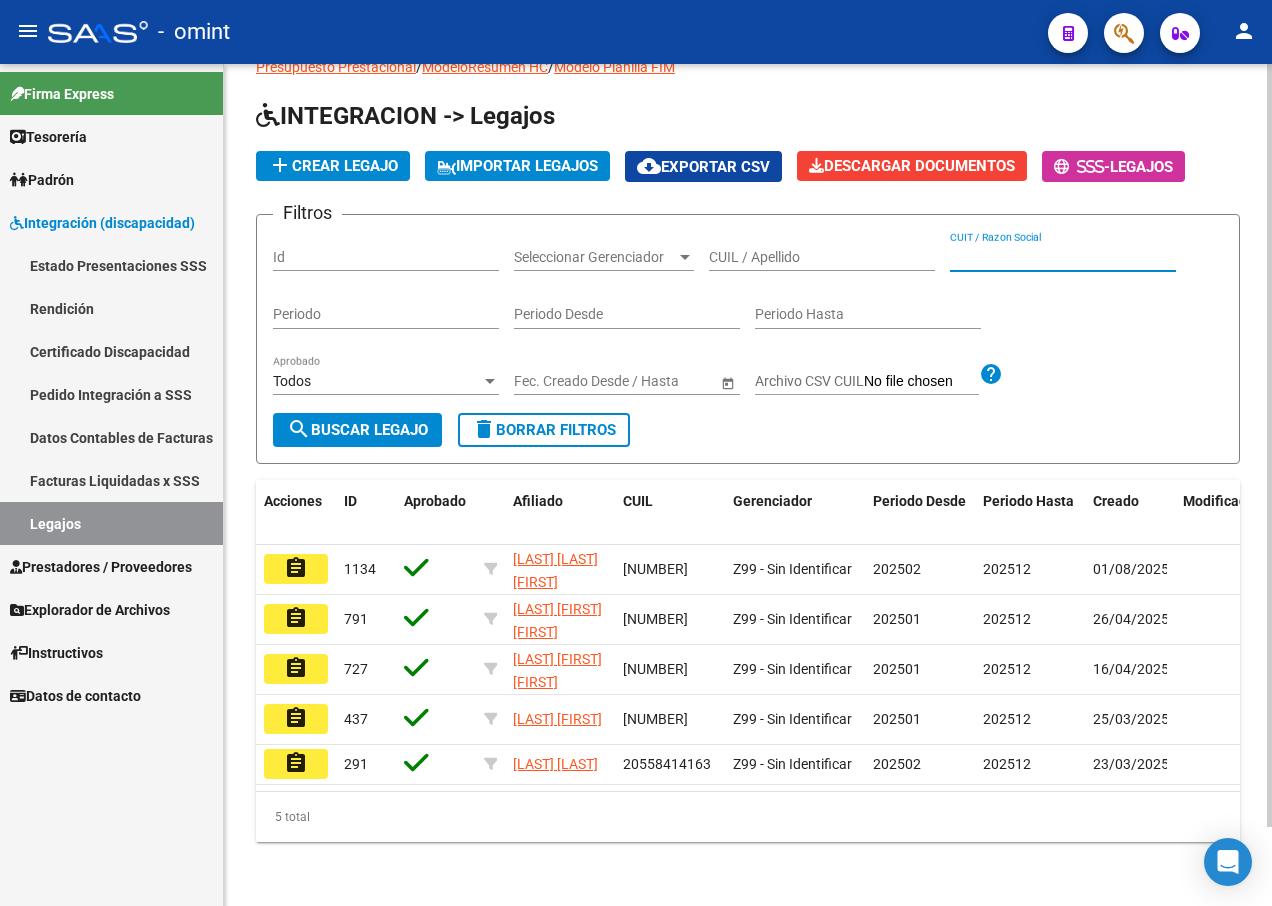 paste on "[NUMBER]" 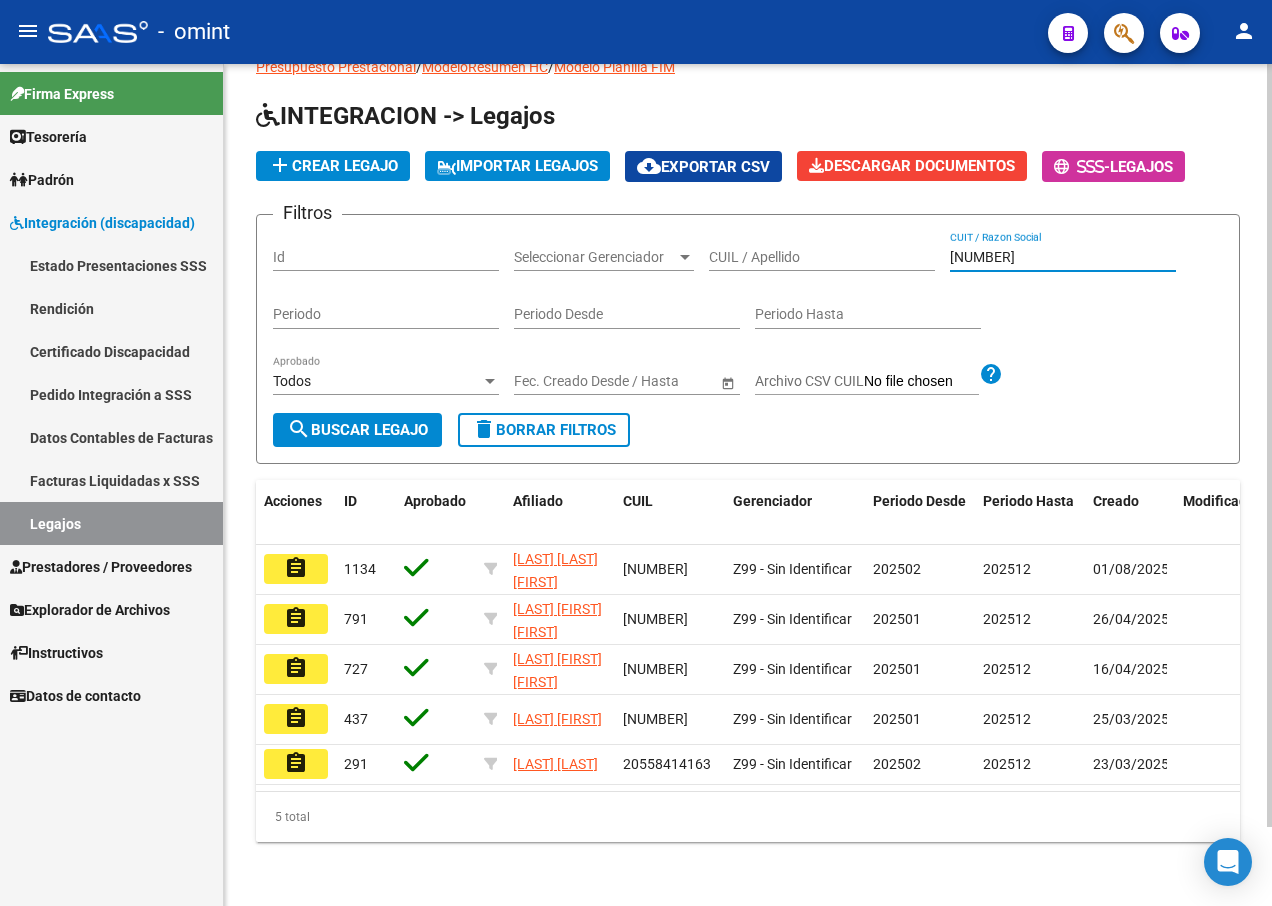 click on "[NUMBER]" at bounding box center (1063, 257) 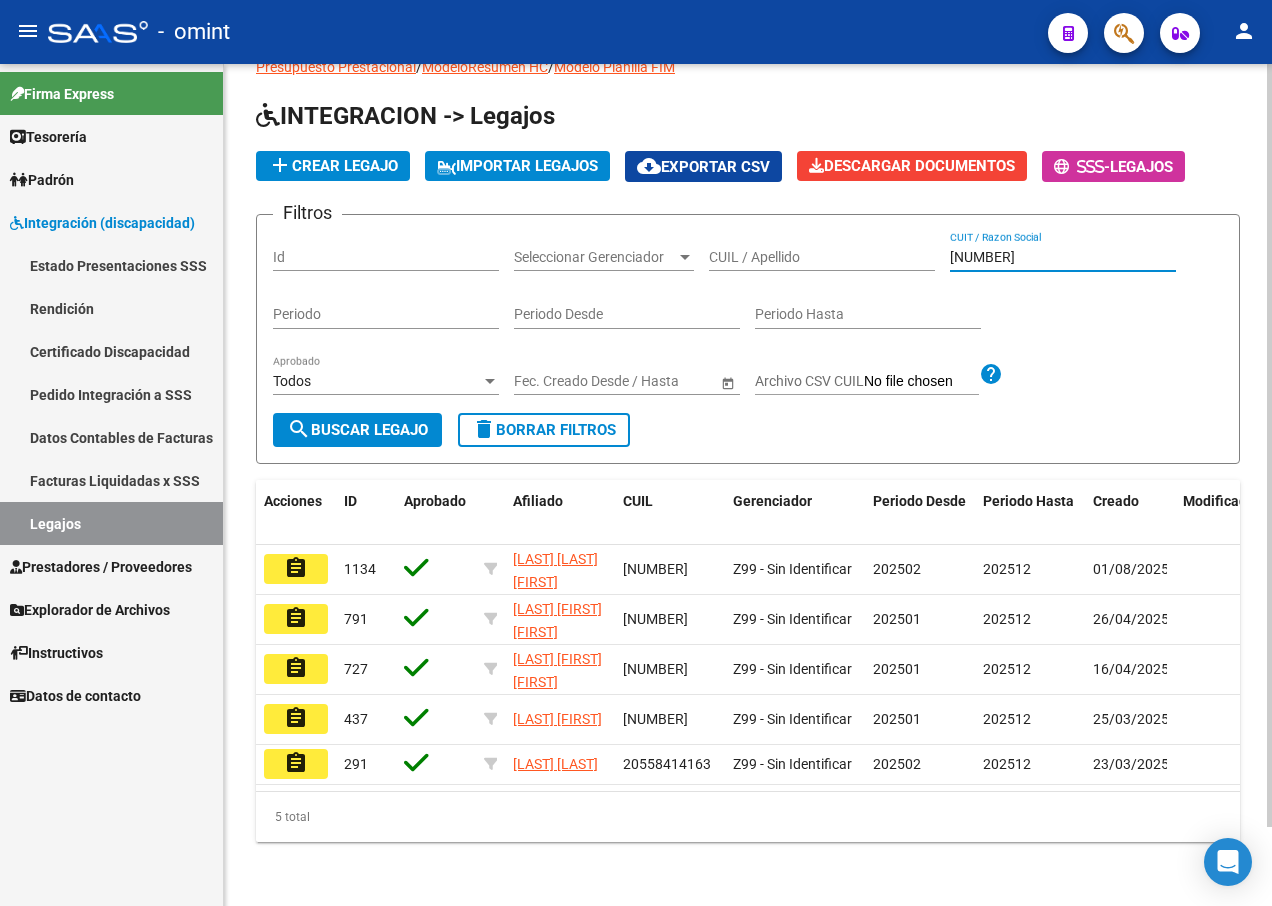 type on "[NUMBER]" 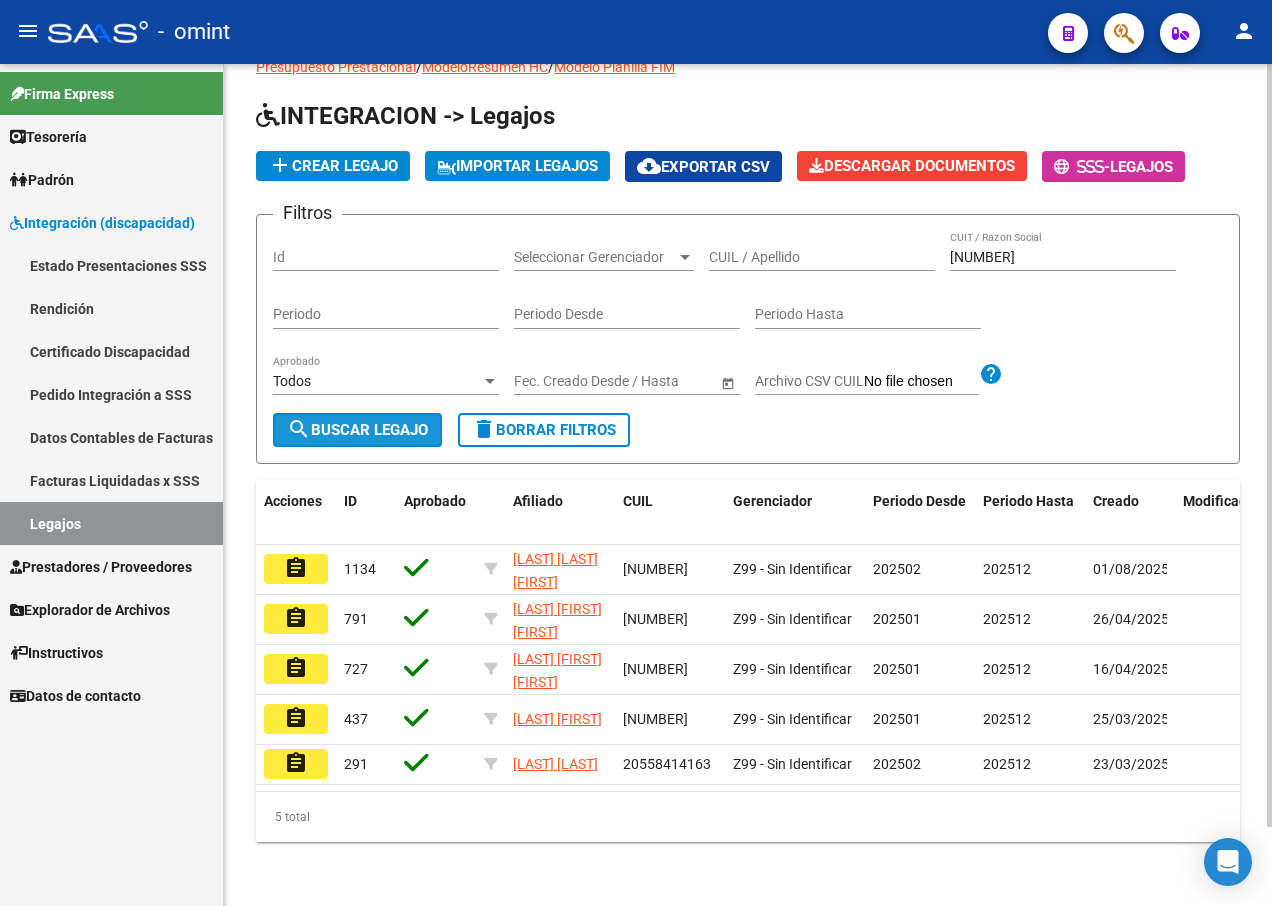 click on "search  Buscar Legajo" 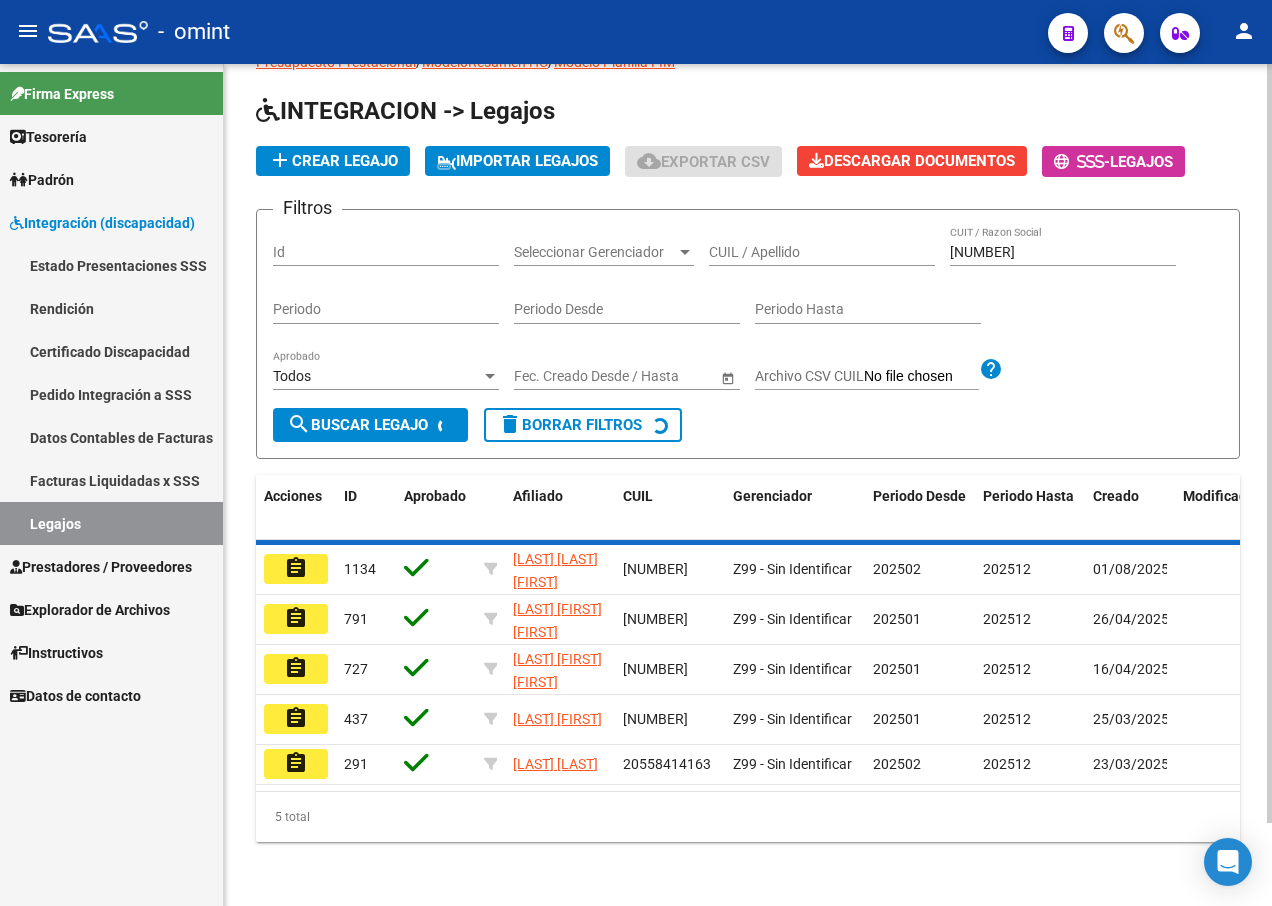 scroll, scrollTop: 0, scrollLeft: 0, axis: both 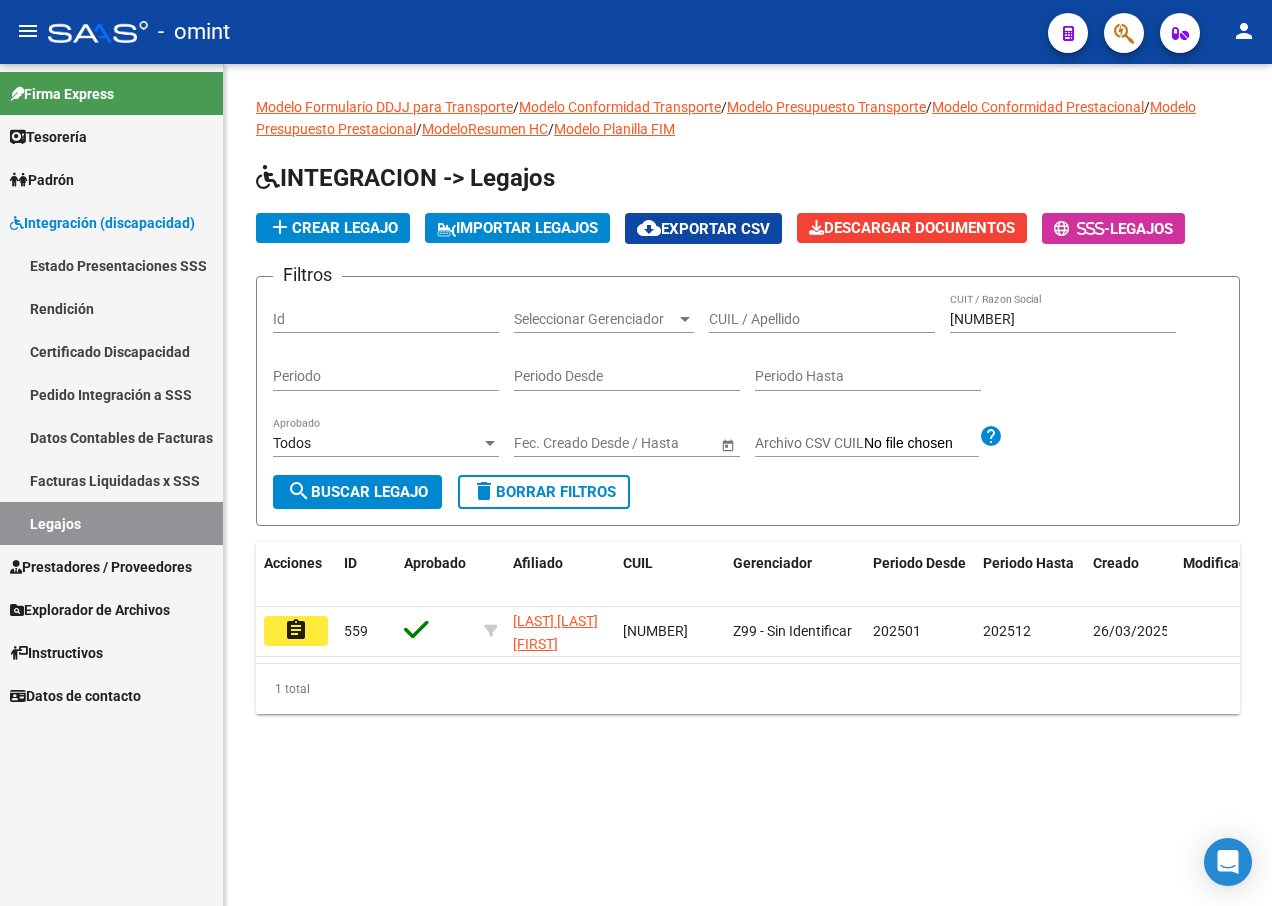 click on "[NUMBER] CUIT / Razon Social" 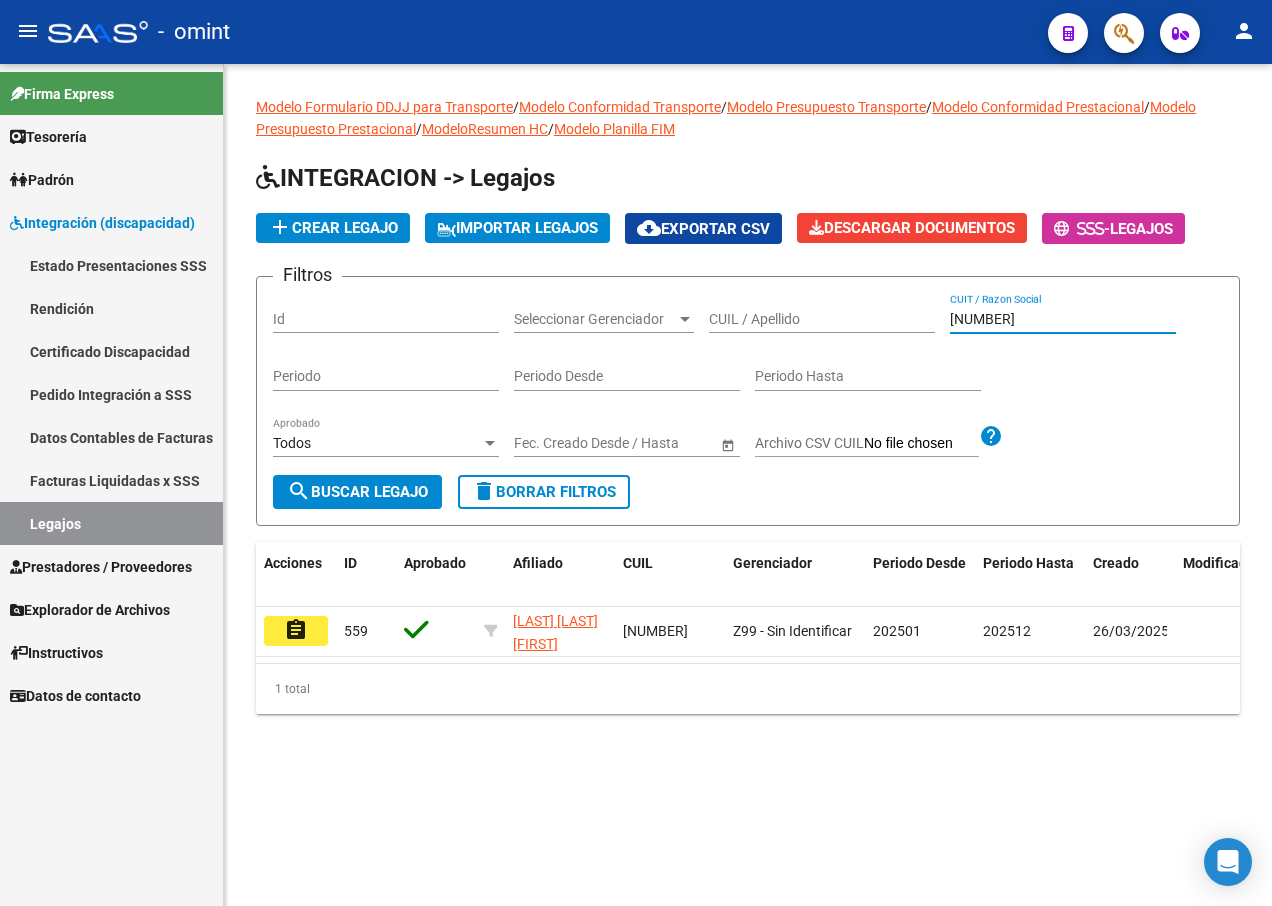 drag, startPoint x: 1046, startPoint y: 320, endPoint x: 574, endPoint y: 268, distance: 474.85577 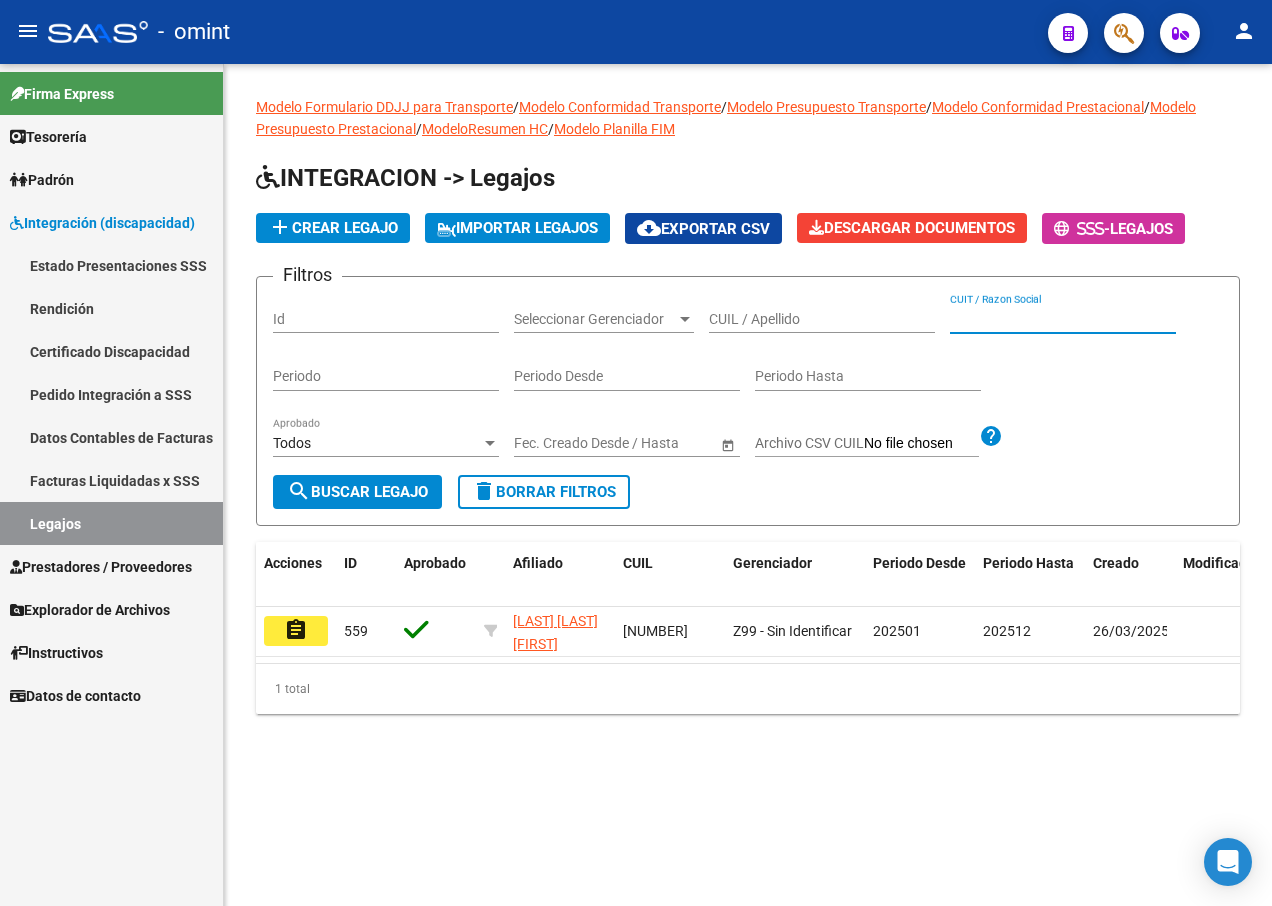 paste on "[NUMBER]" 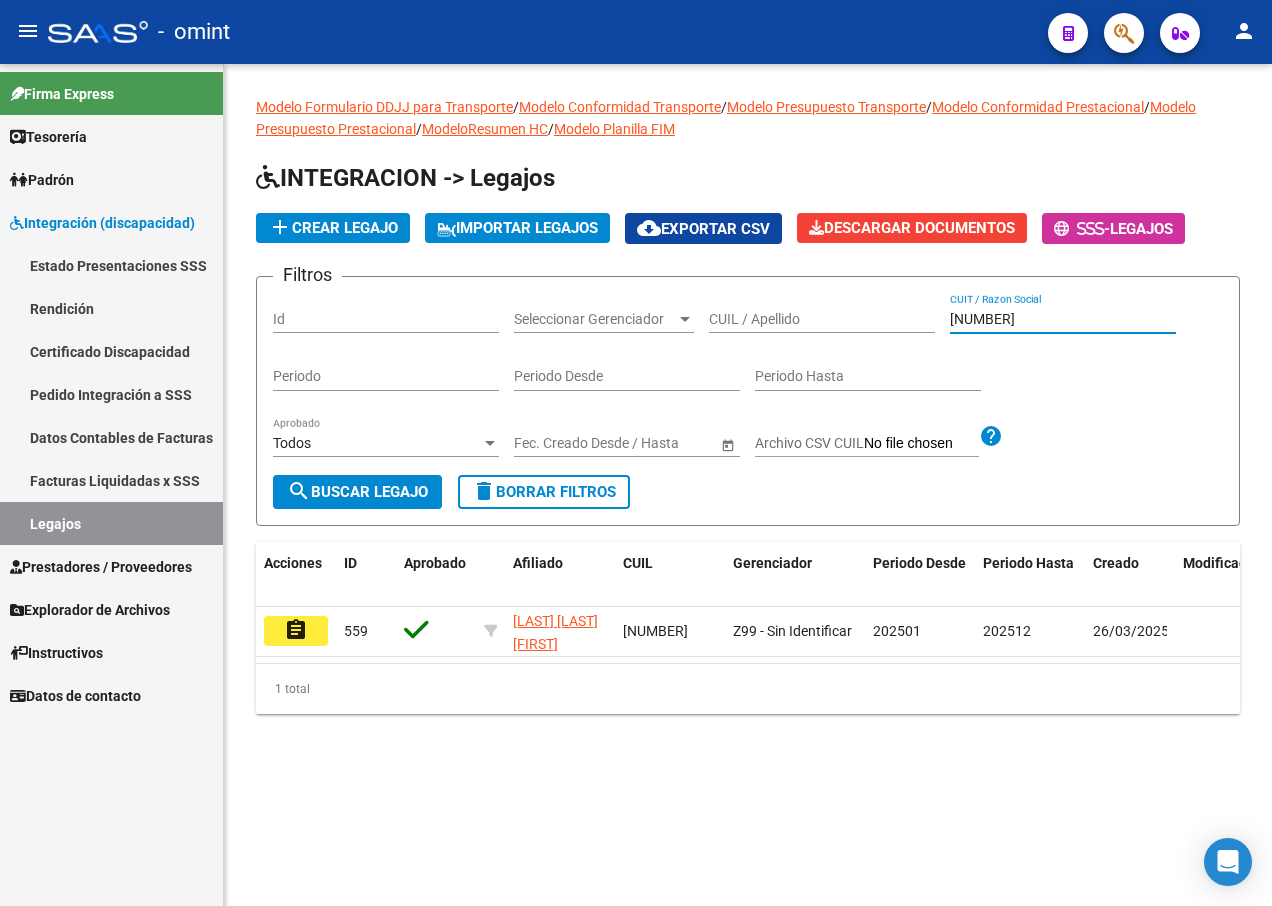 click on "[NUMBER]" at bounding box center (1063, 319) 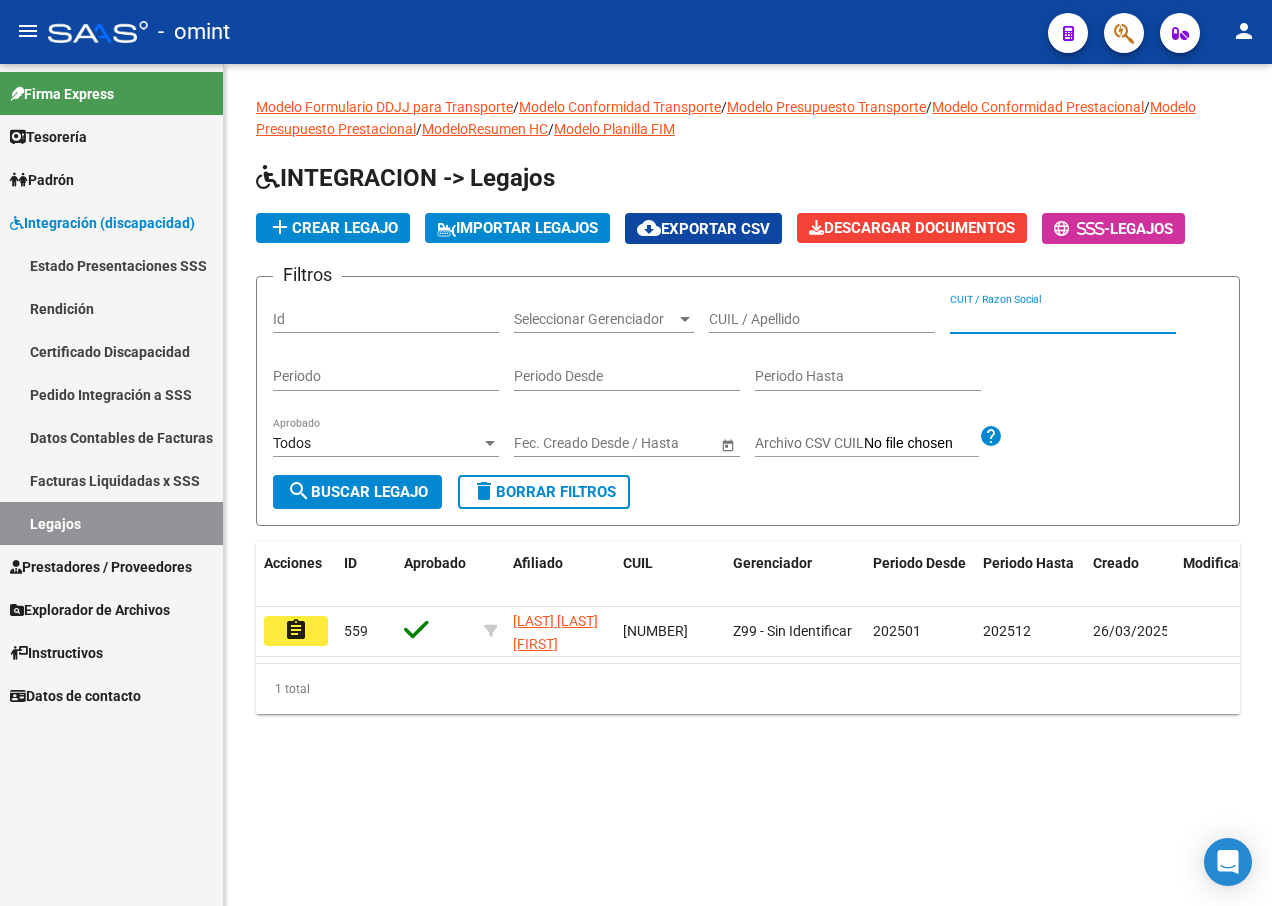 paste on "[NUMBER]" 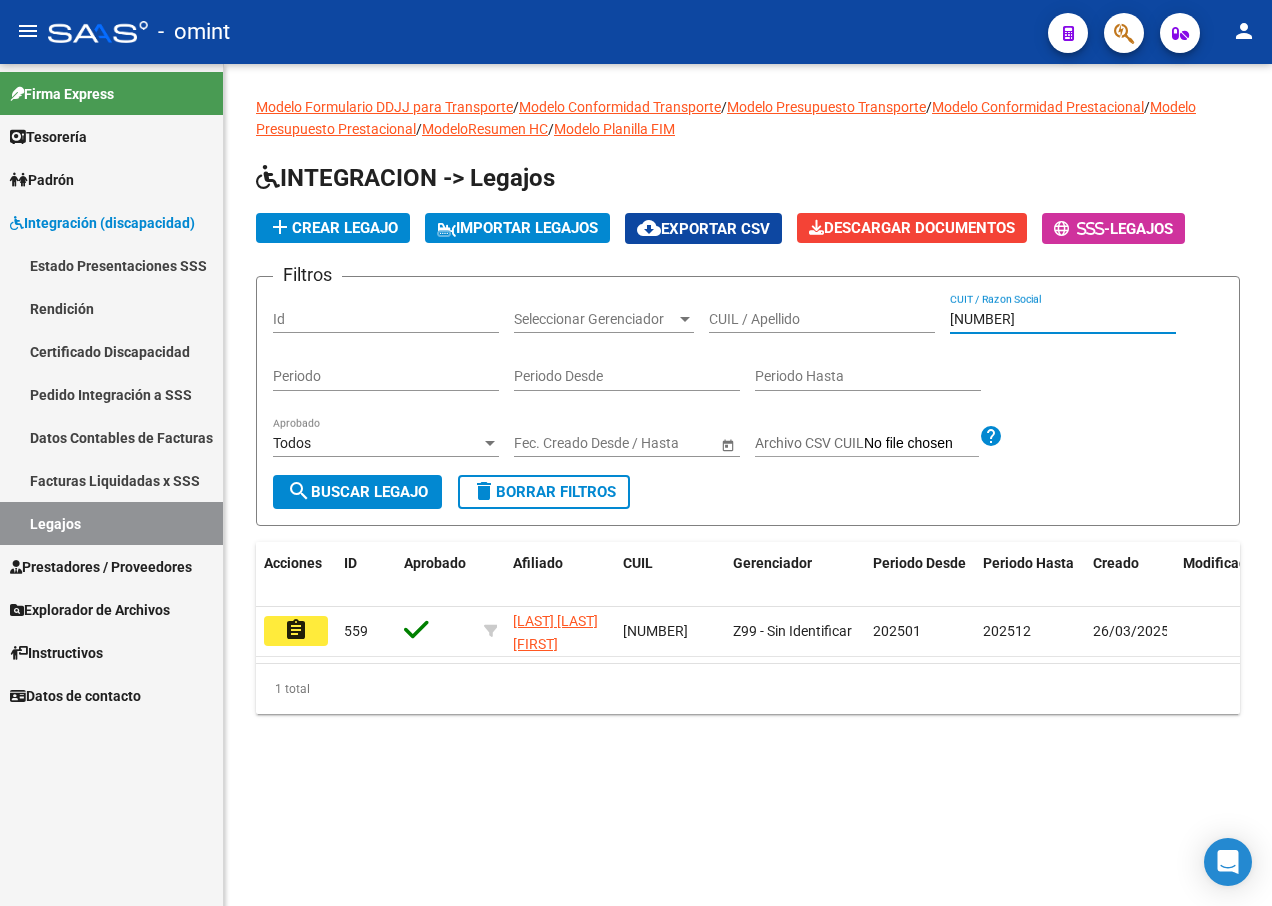 type on "[NUMBER]" 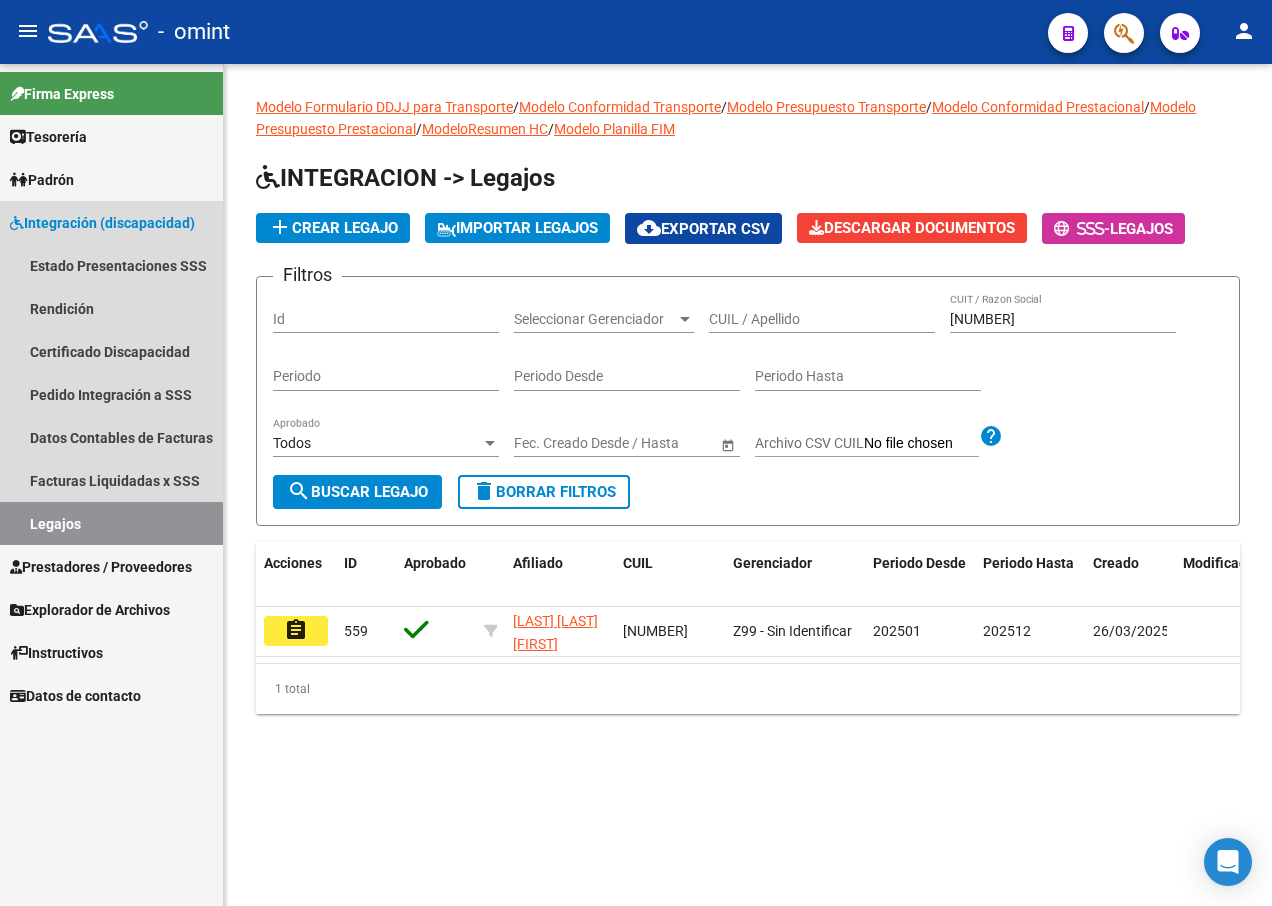 click on "Legajos" at bounding box center [111, 523] 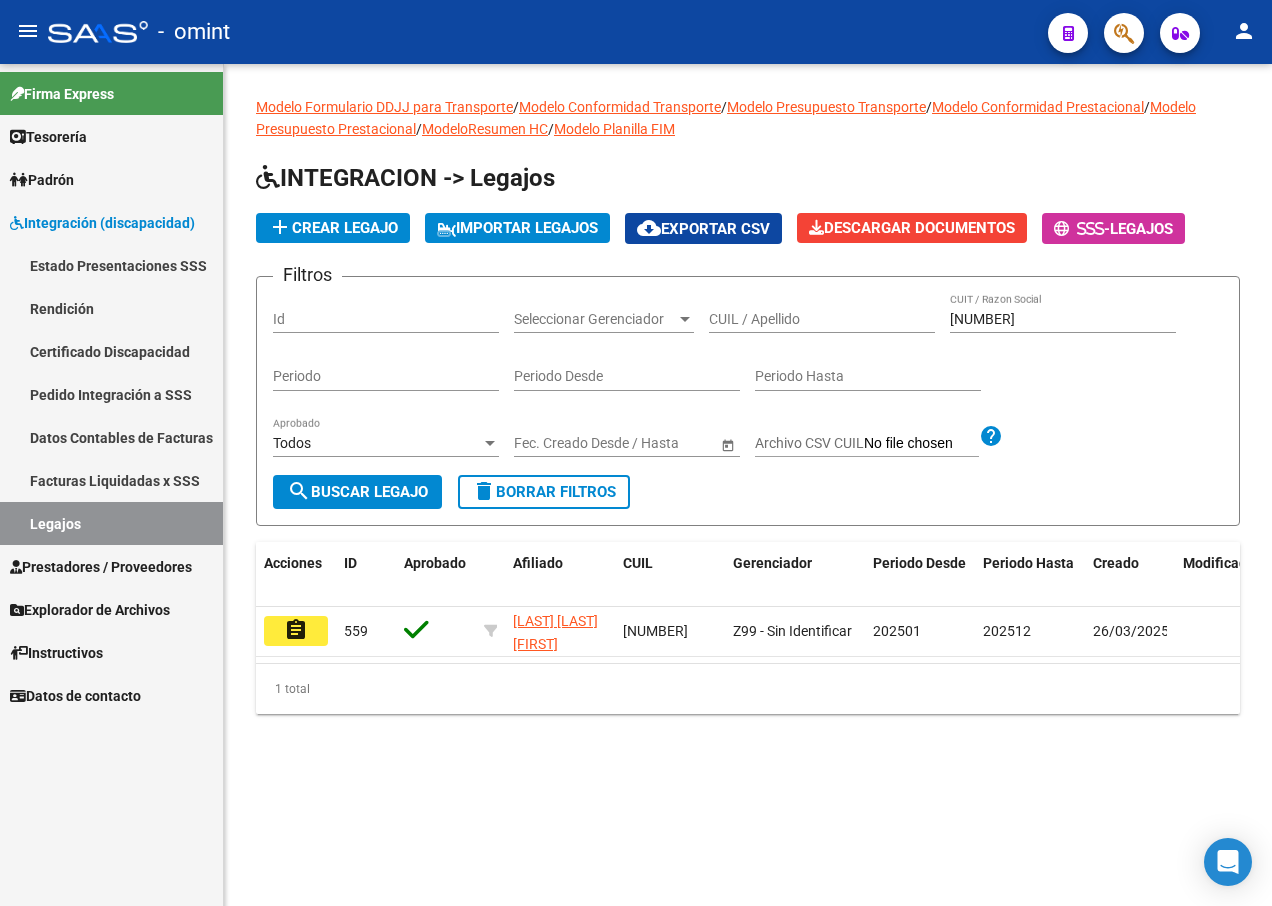 click on "Integración (discapacidad)" at bounding box center (102, 223) 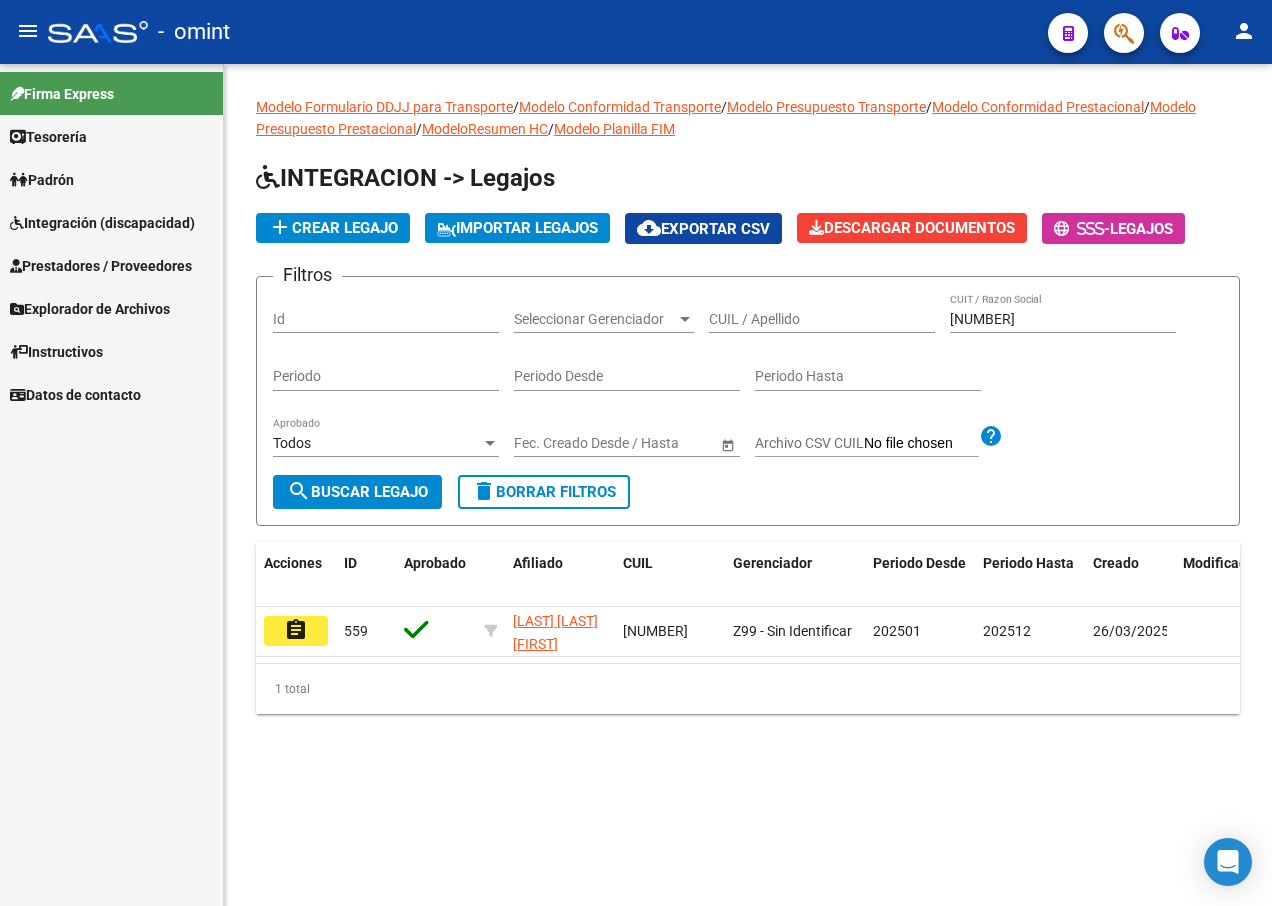 click on "Integración (discapacidad)" at bounding box center [102, 223] 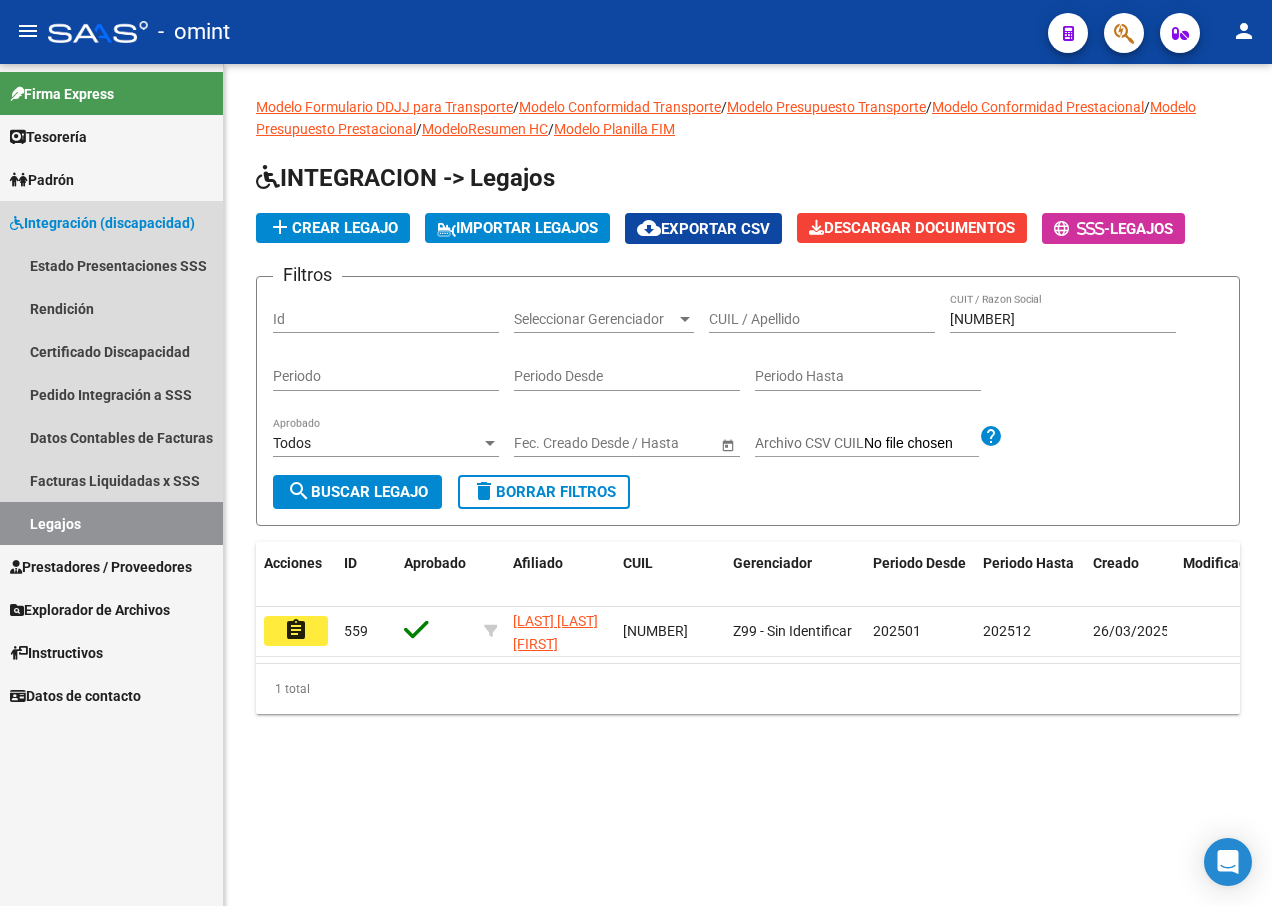 drag, startPoint x: 66, startPoint y: 528, endPoint x: 203, endPoint y: 504, distance: 139.0863 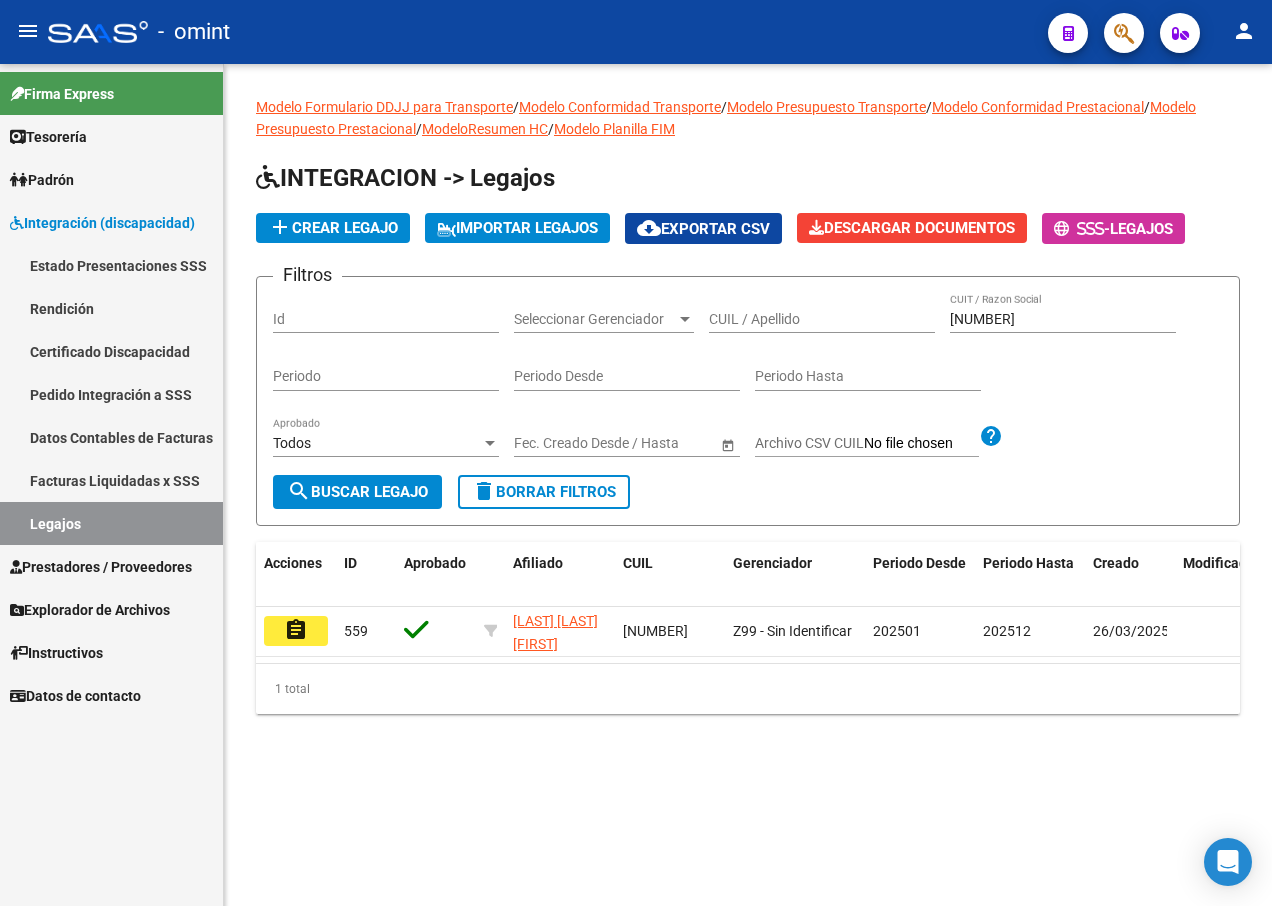 click on "Legajos" at bounding box center (111, 523) 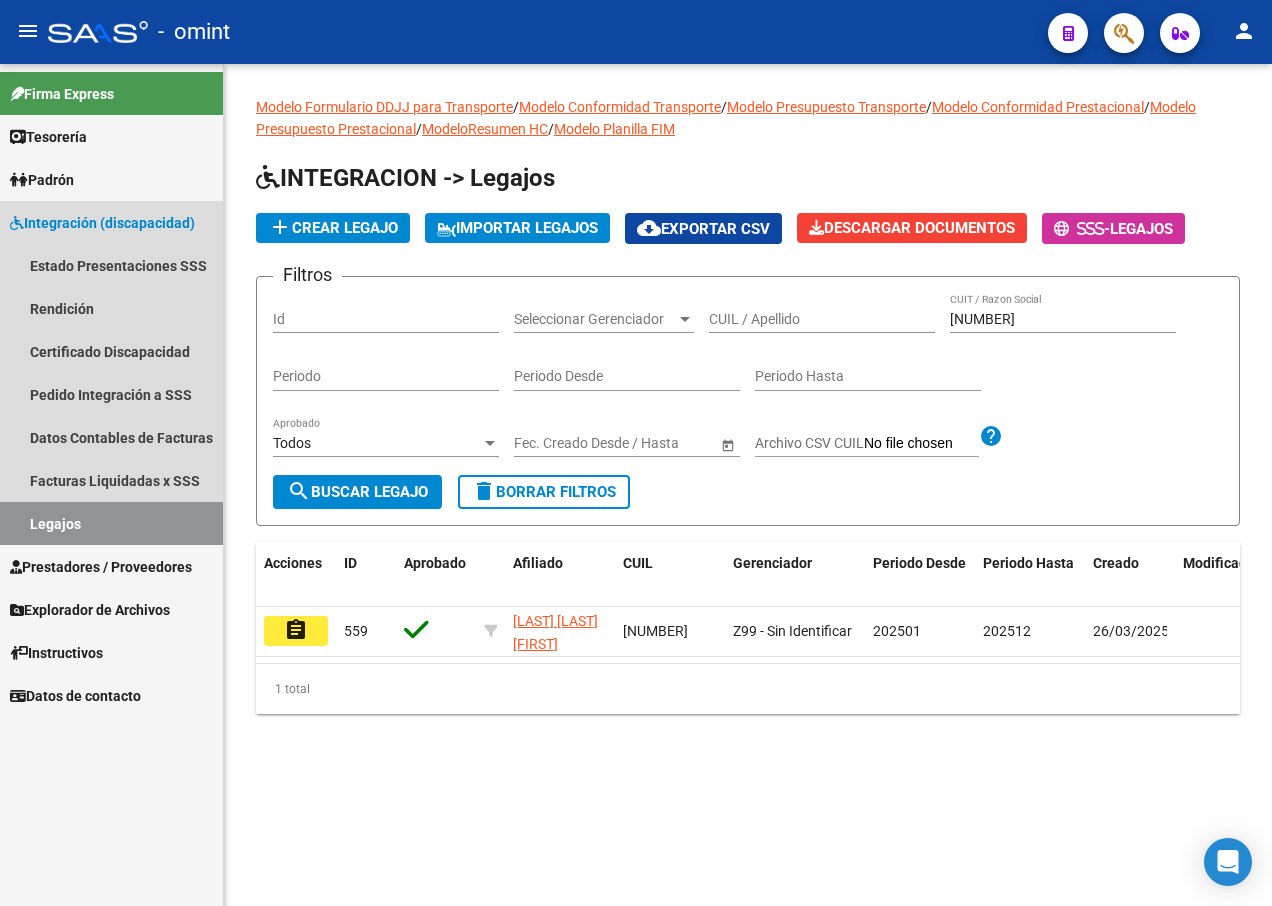 click on "Legajos" at bounding box center [111, 523] 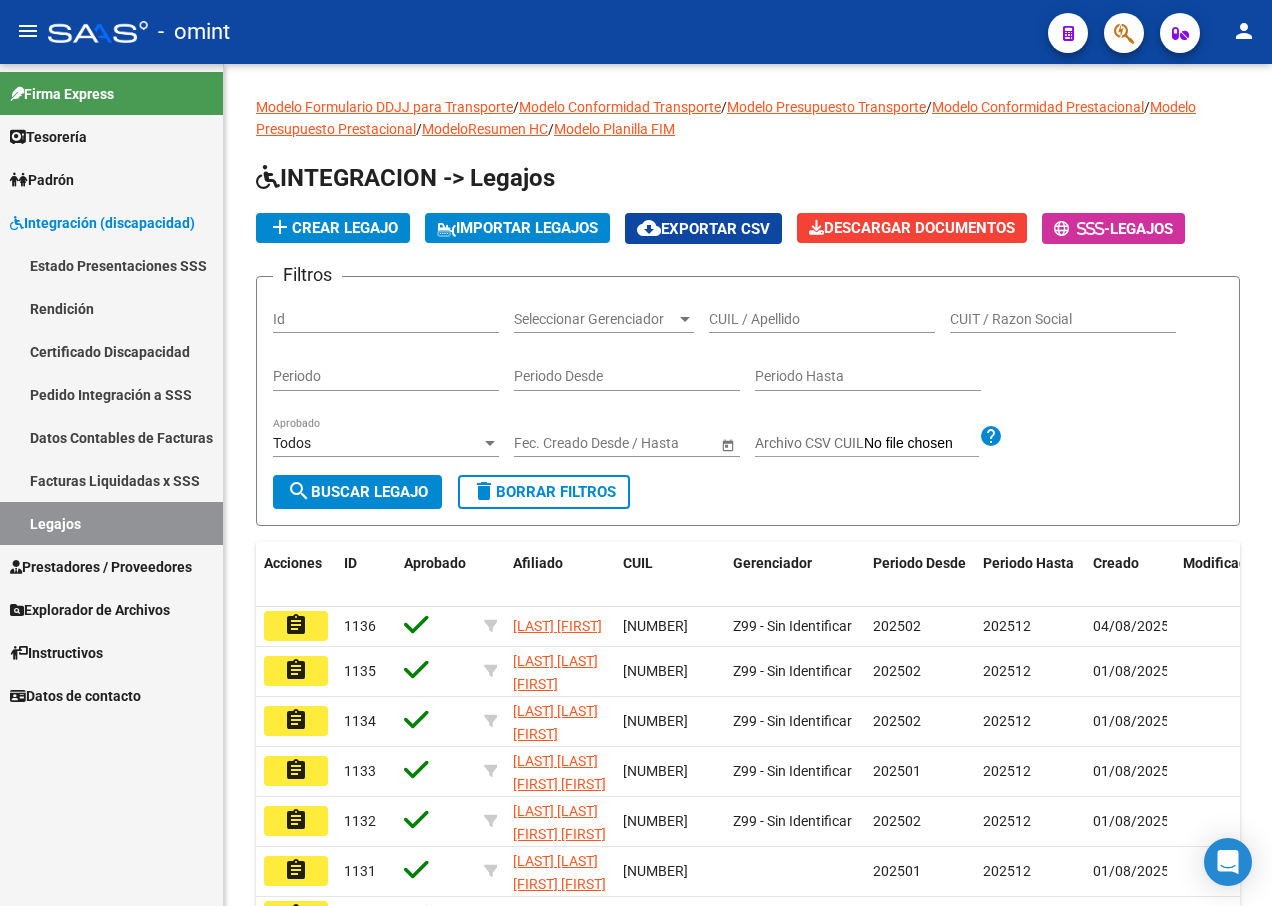 scroll, scrollTop: 0, scrollLeft: 0, axis: both 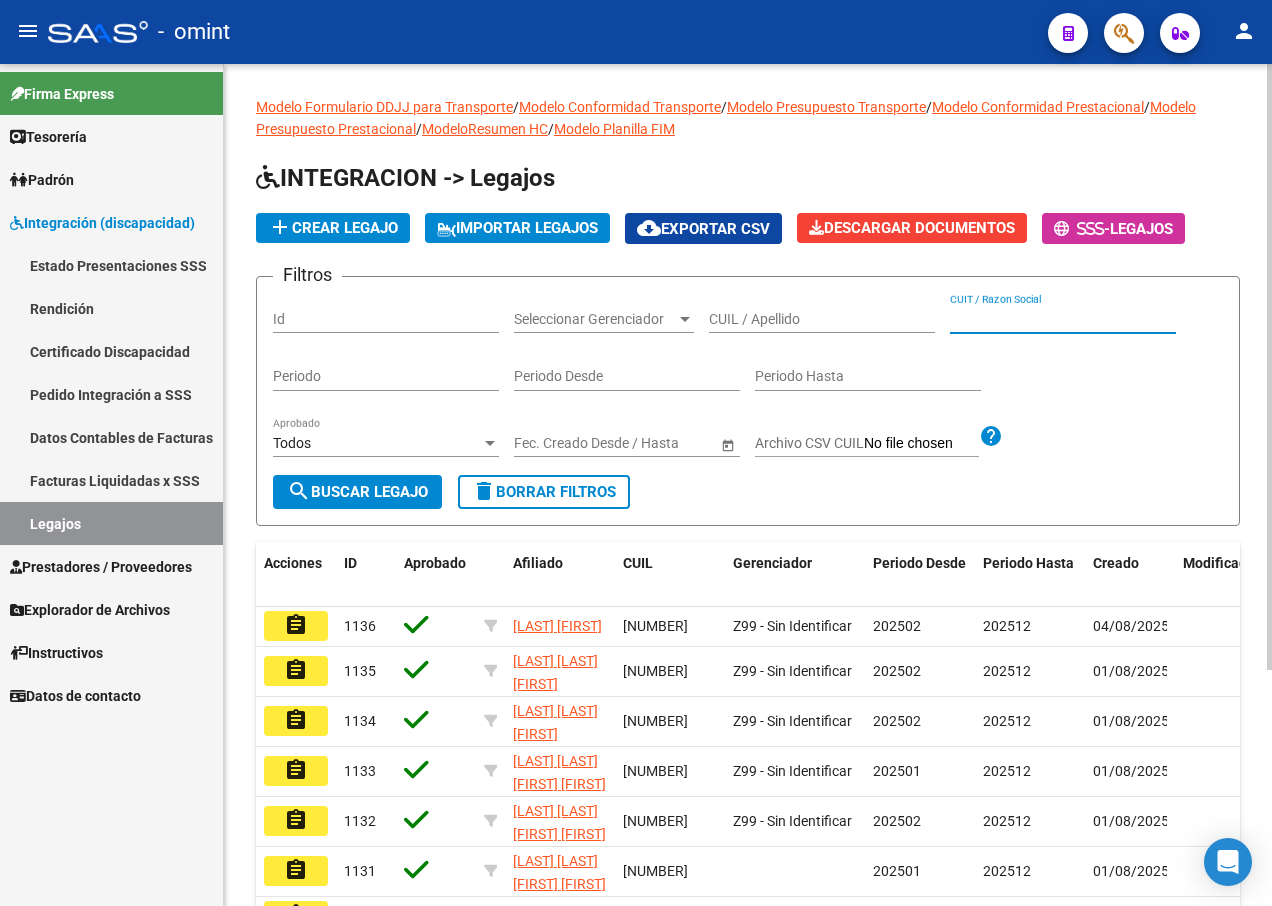 paste on "[NUMBER]" 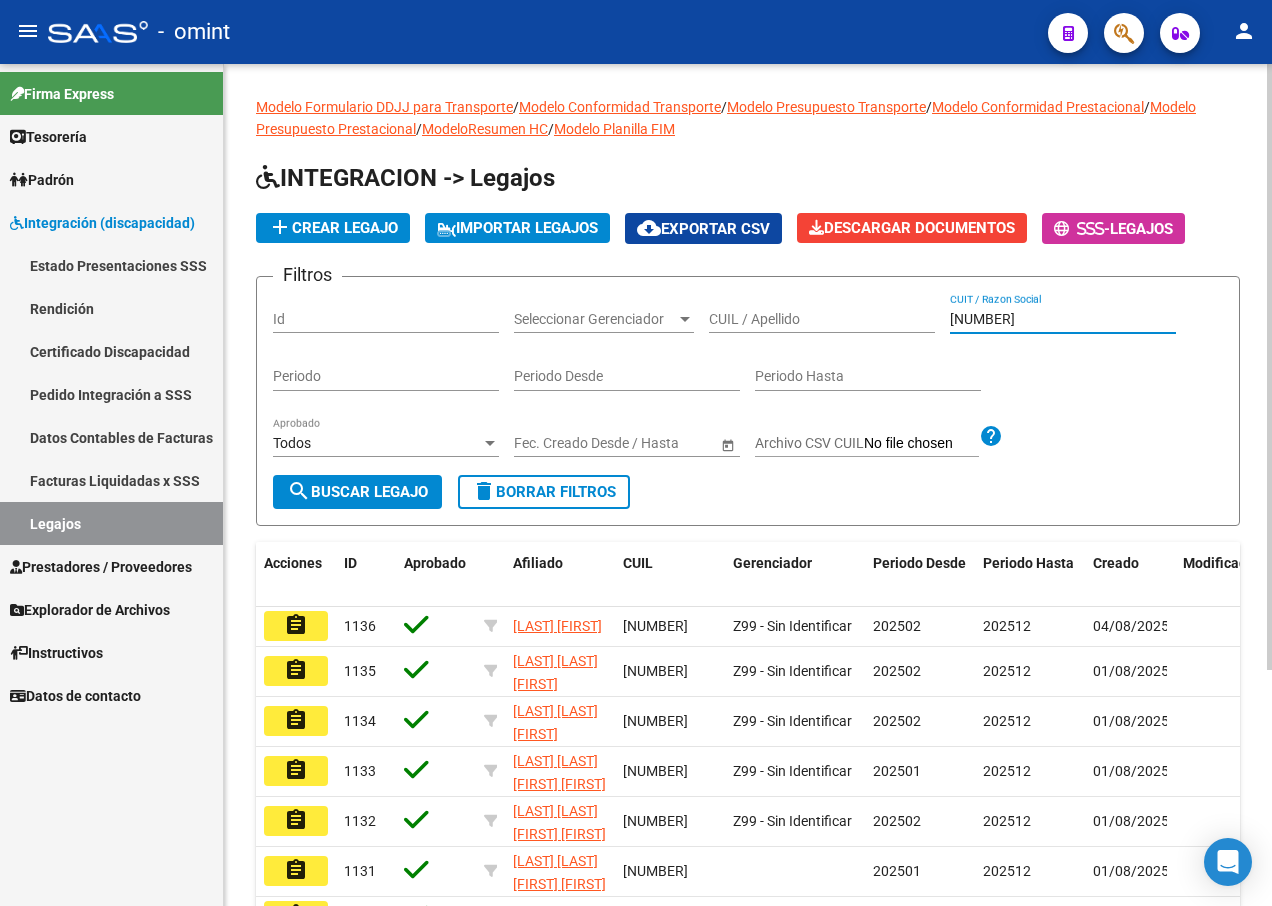 click on "[NUMBER]" at bounding box center [1063, 319] 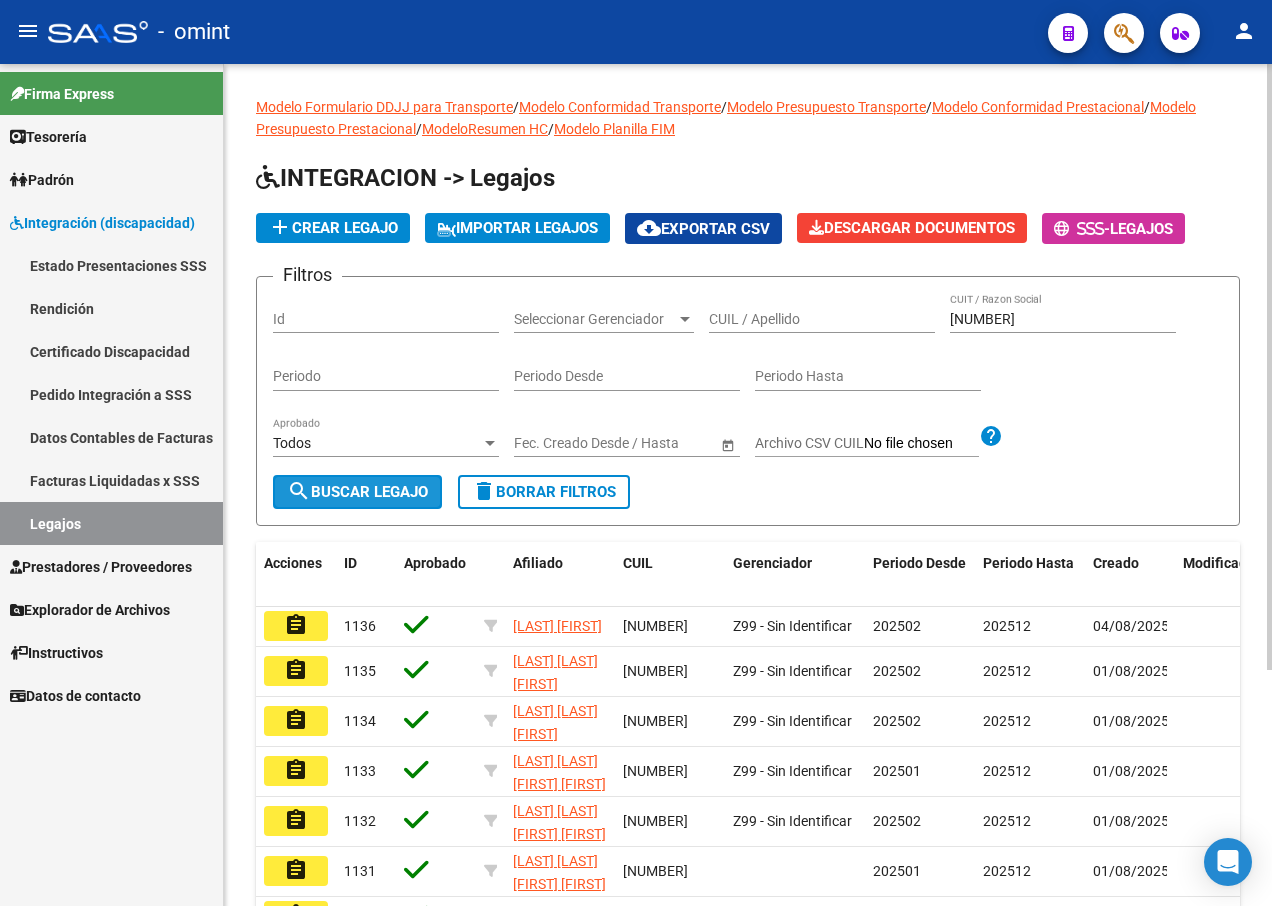 click on "search  Buscar Legajo" 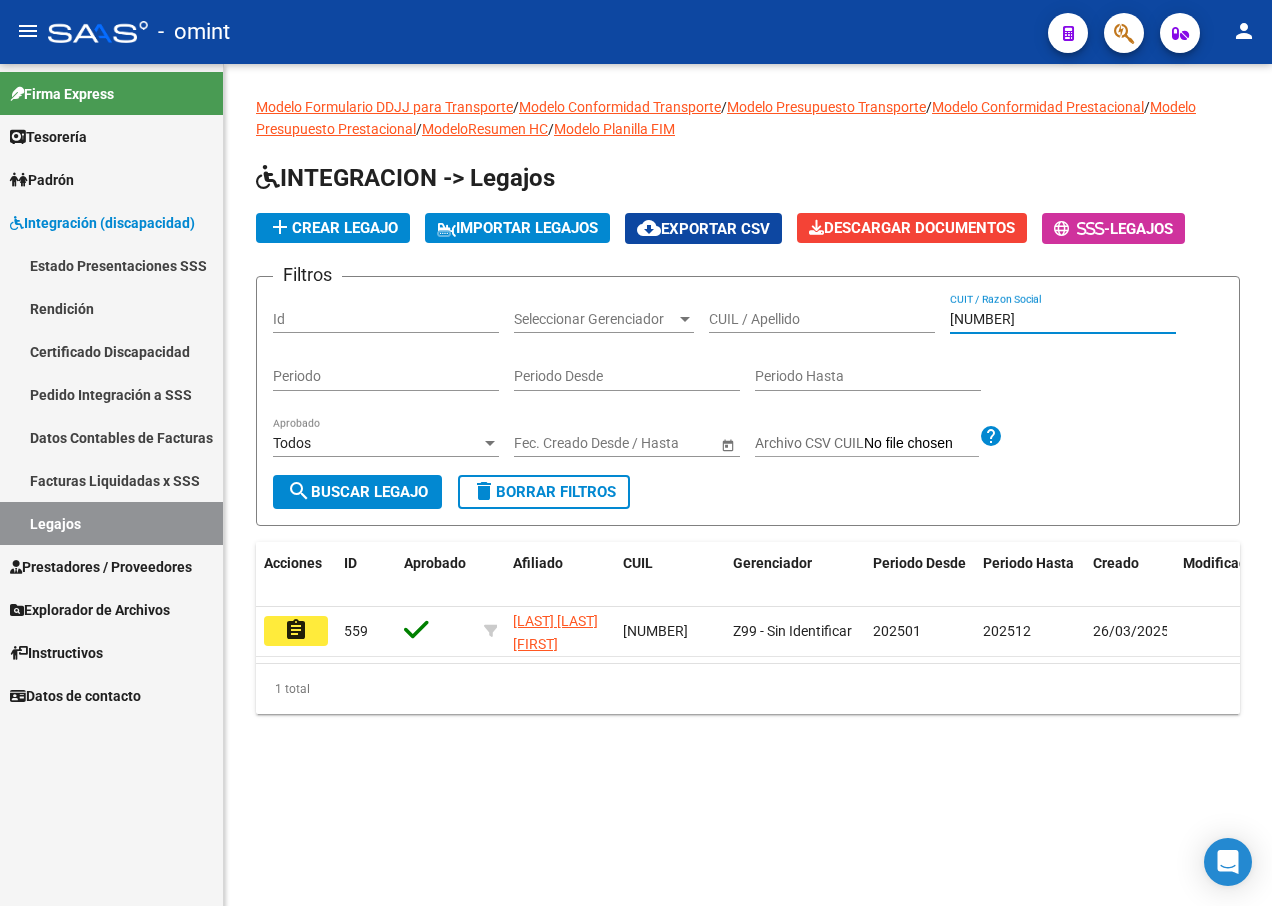 click on "[NUMBER]" at bounding box center (1063, 319) 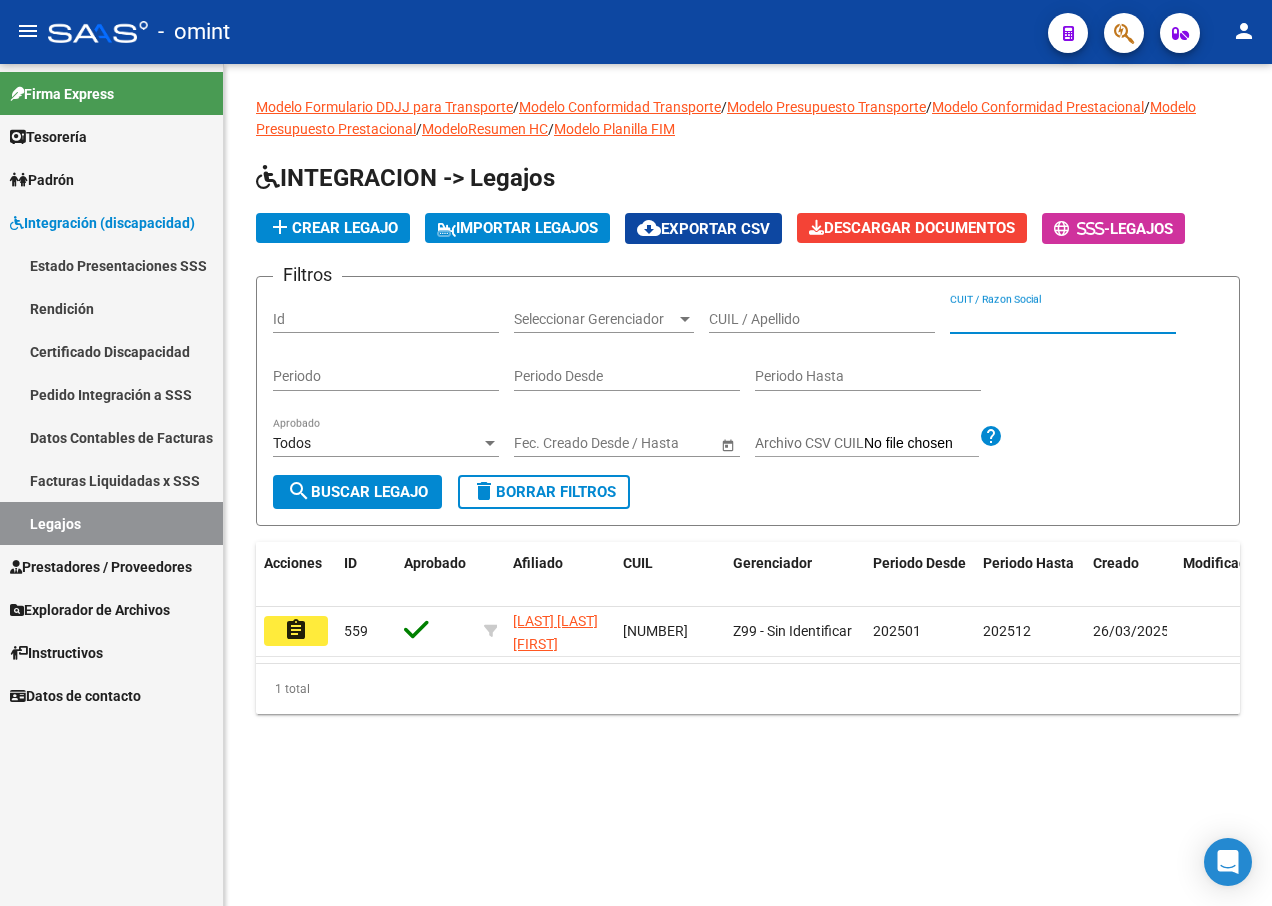 paste on "27-36080065-8" 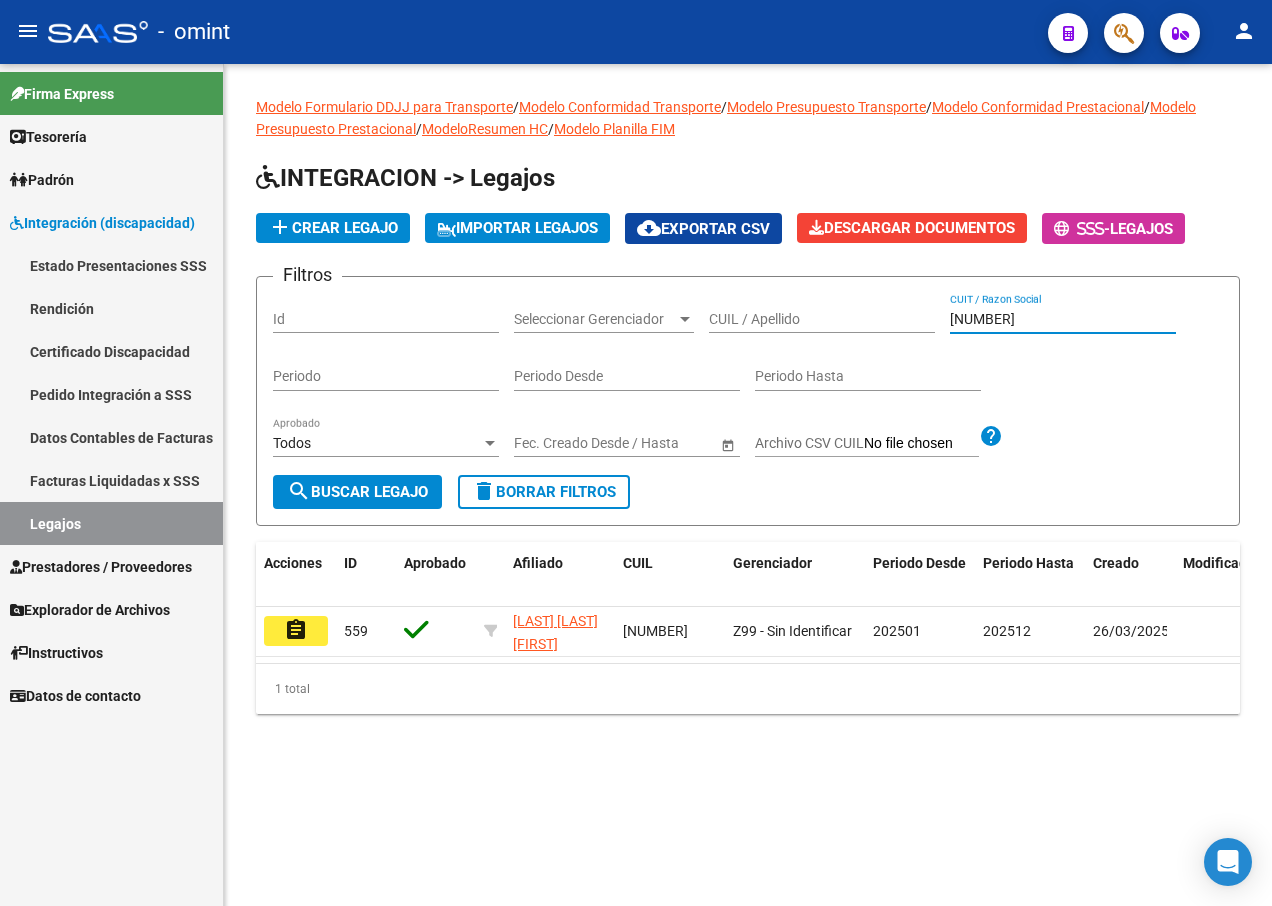 click on "27-36080065-8" at bounding box center (1063, 319) 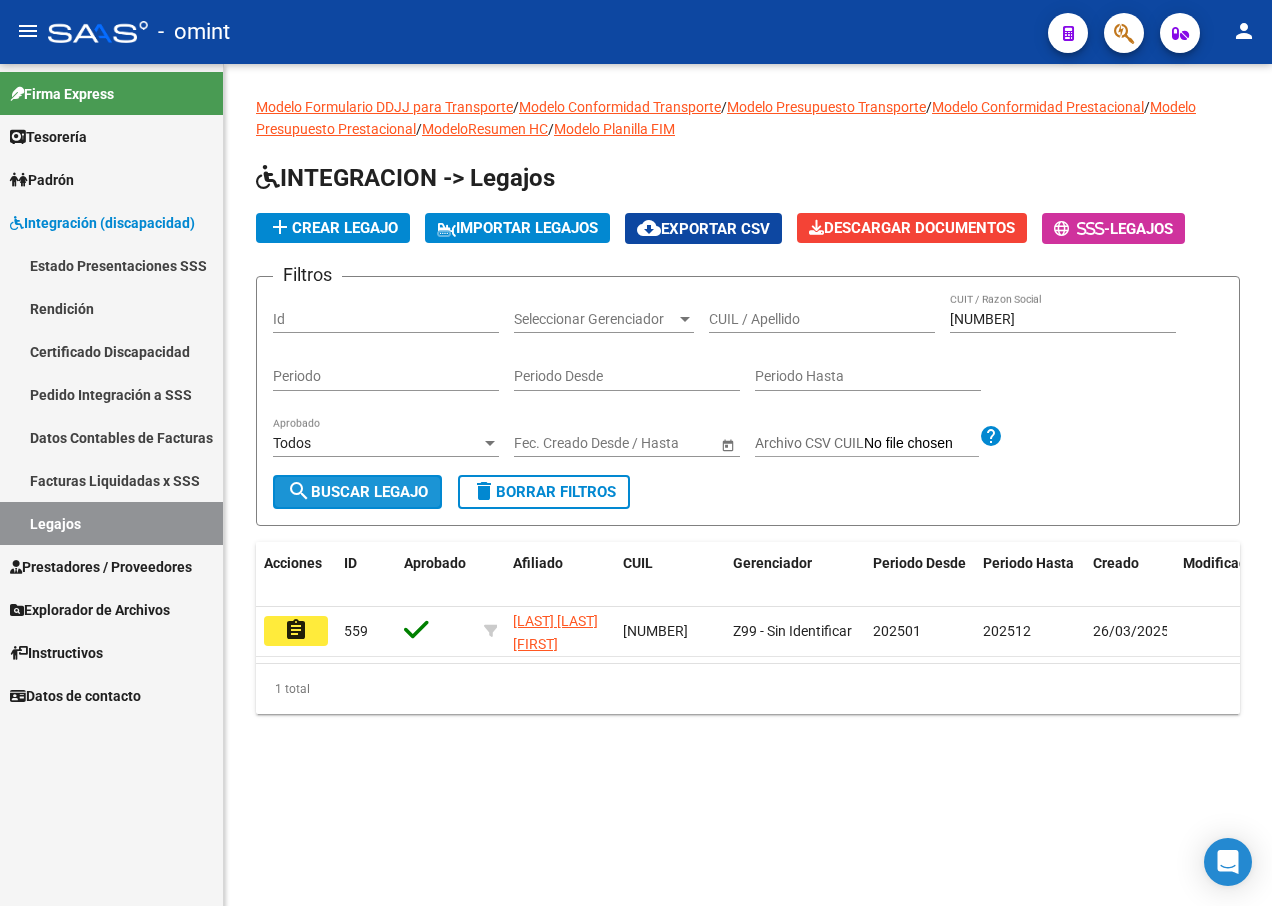 click on "search  Buscar Legajo" 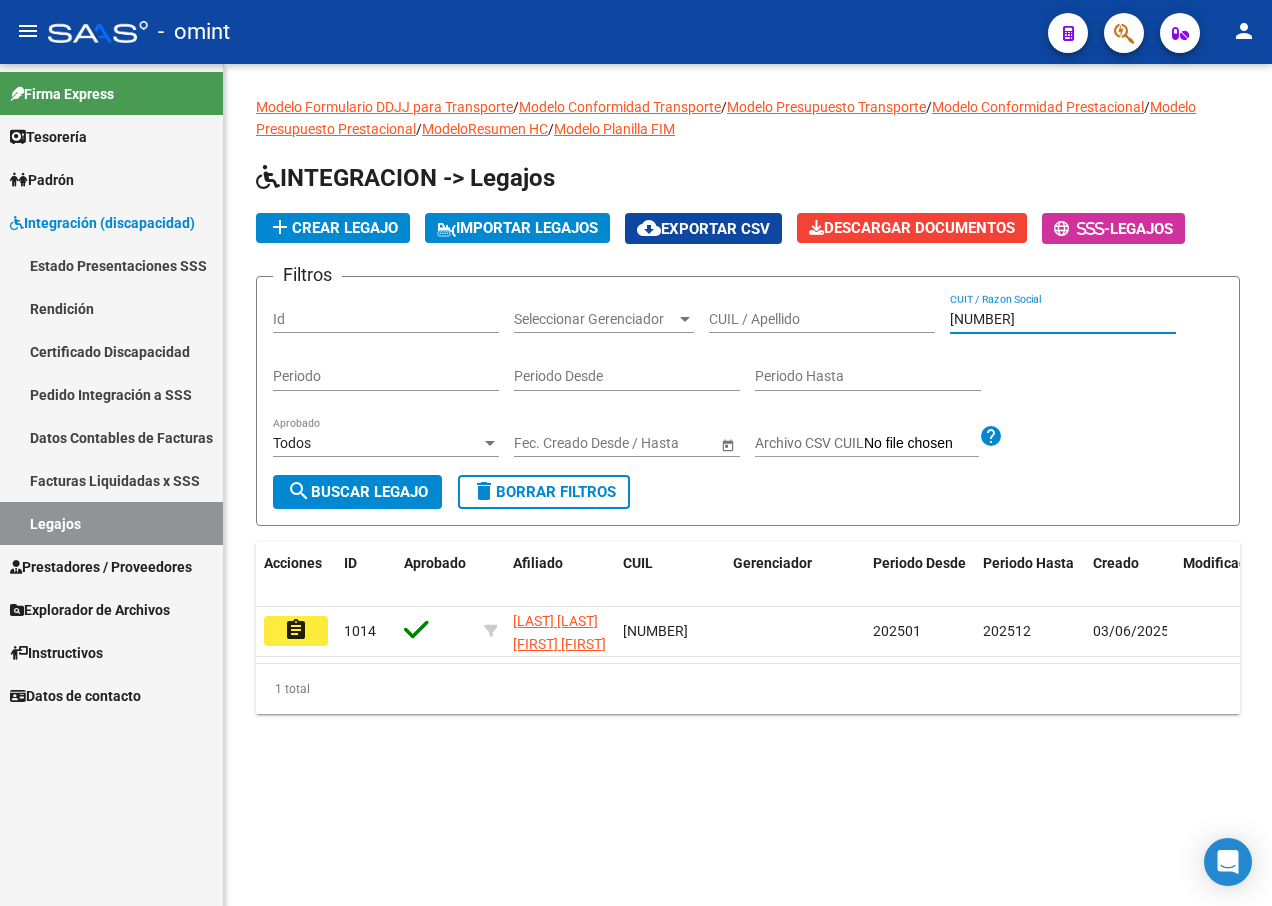 drag, startPoint x: 1072, startPoint y: 318, endPoint x: 712, endPoint y: 291, distance: 361.01108 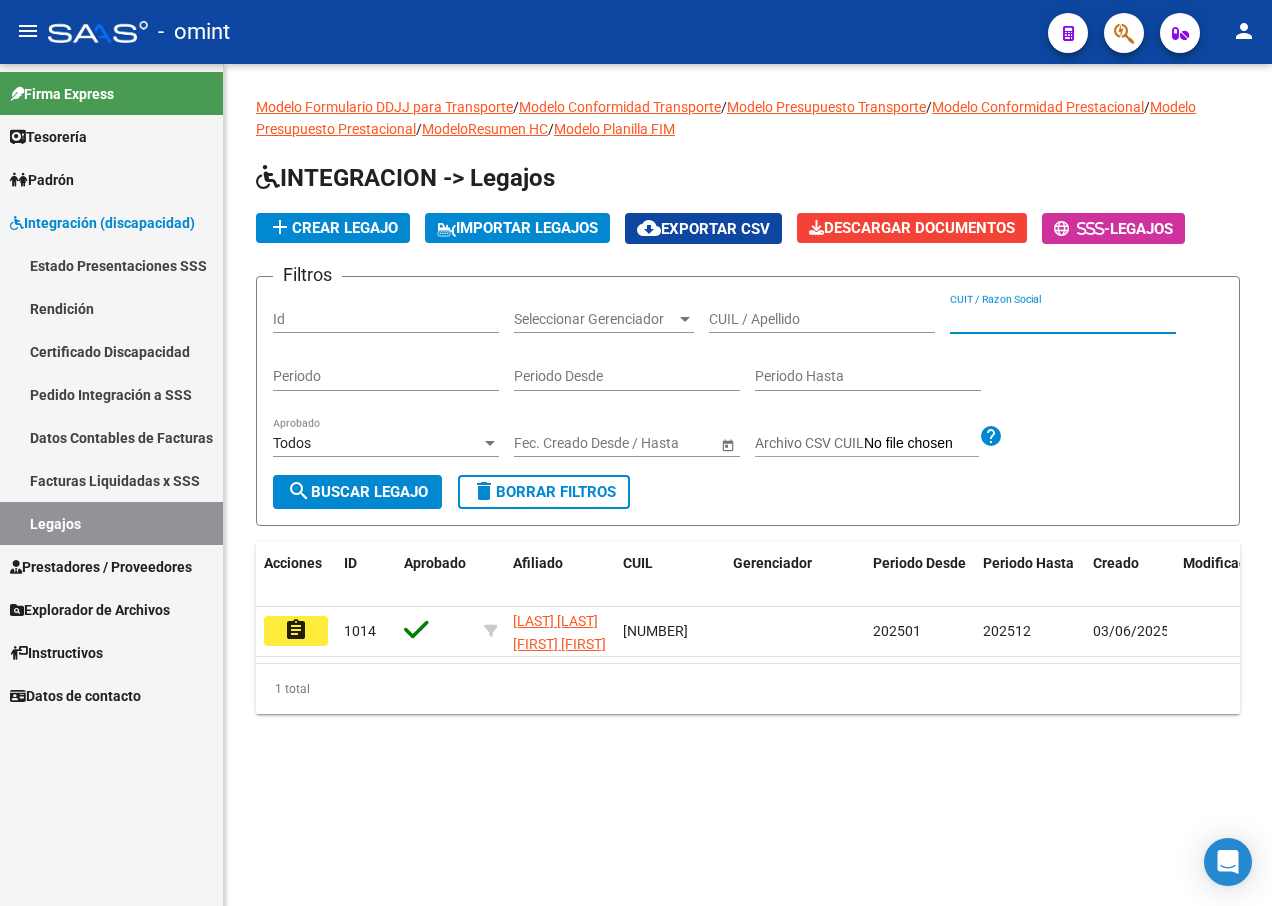 paste on "23-28189406-4" 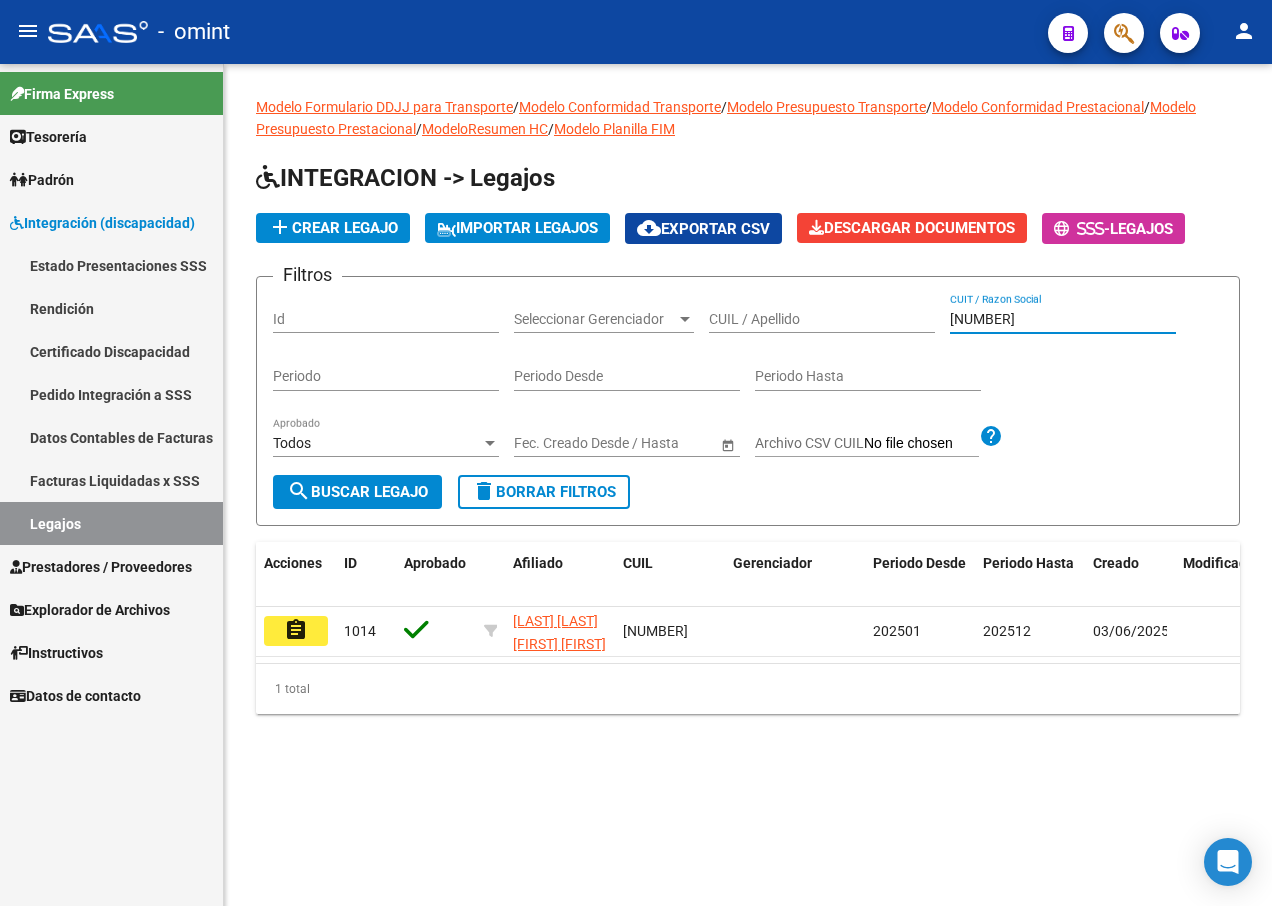 click on "23-28189406-4" at bounding box center [1063, 319] 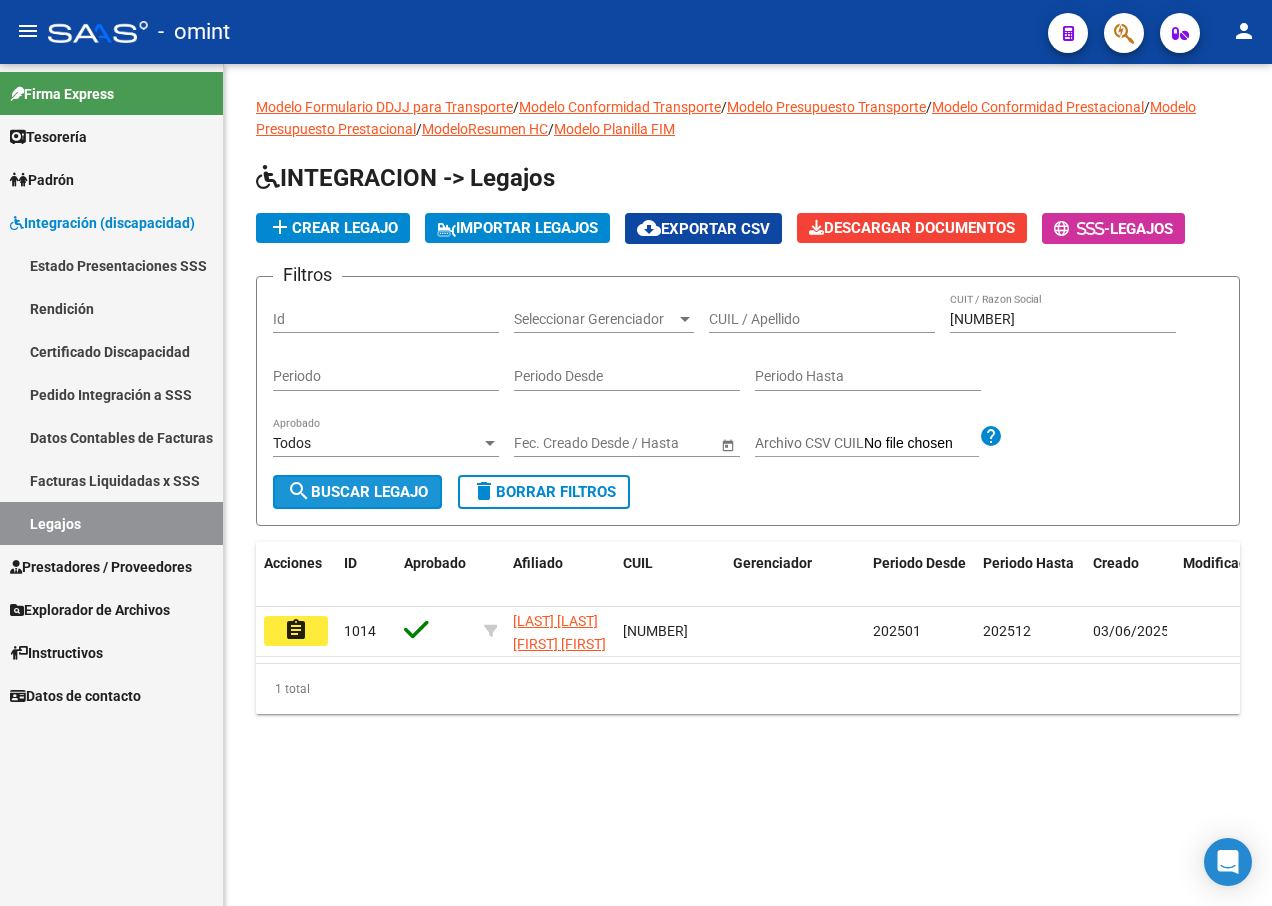 click on "search  Buscar Legajo" 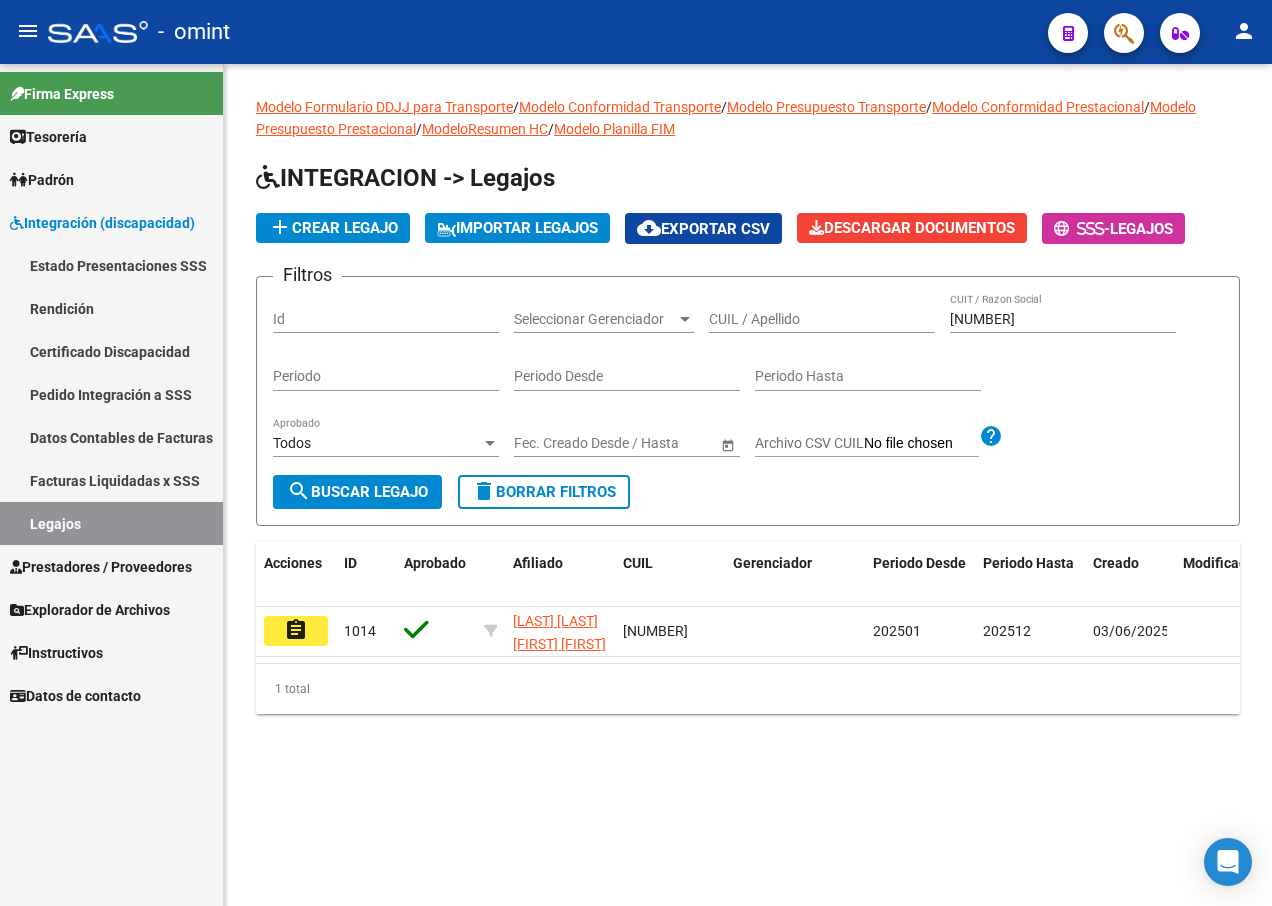 click on "Prestadores / Proveedores" at bounding box center [101, 567] 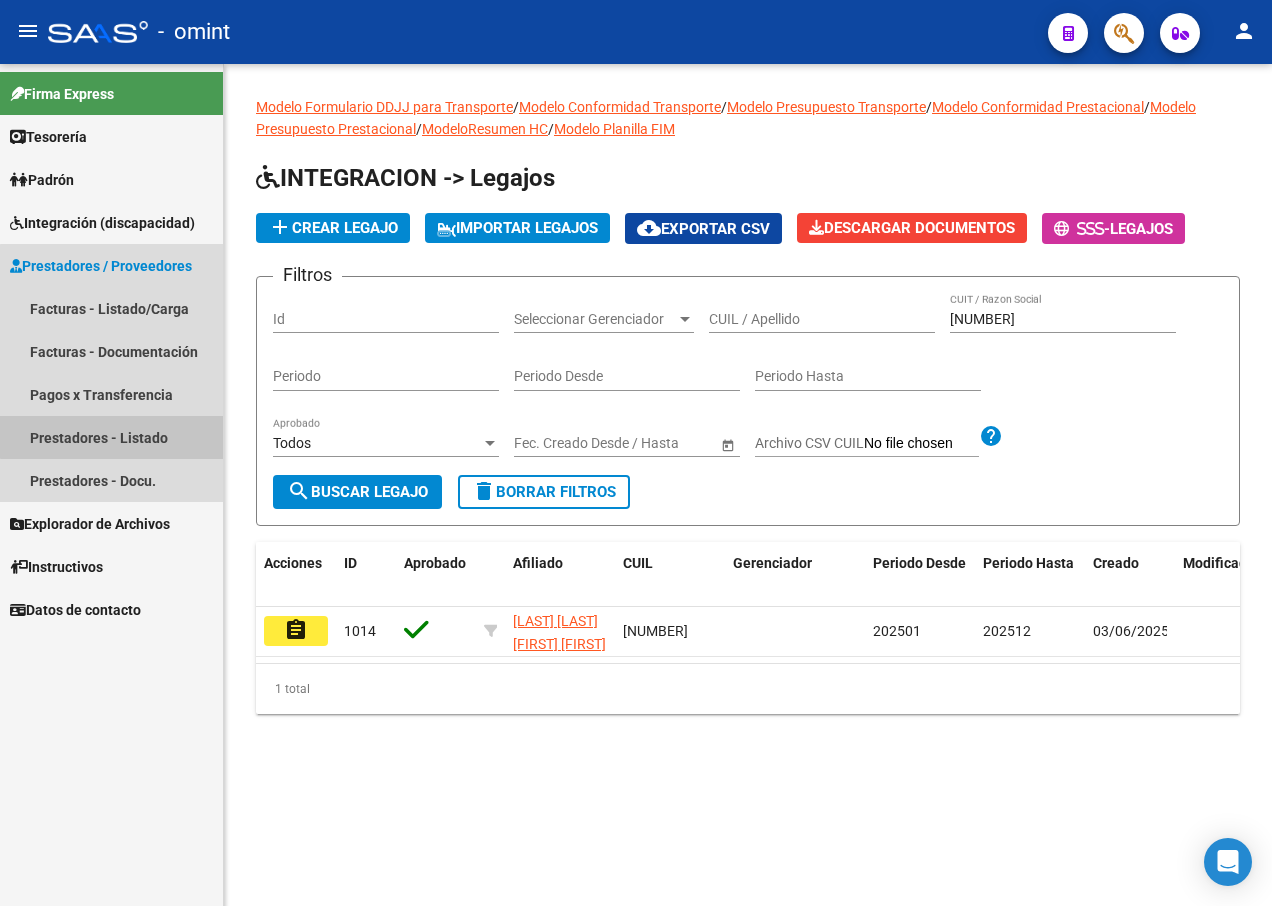 click on "Prestadores - Listado" at bounding box center [111, 437] 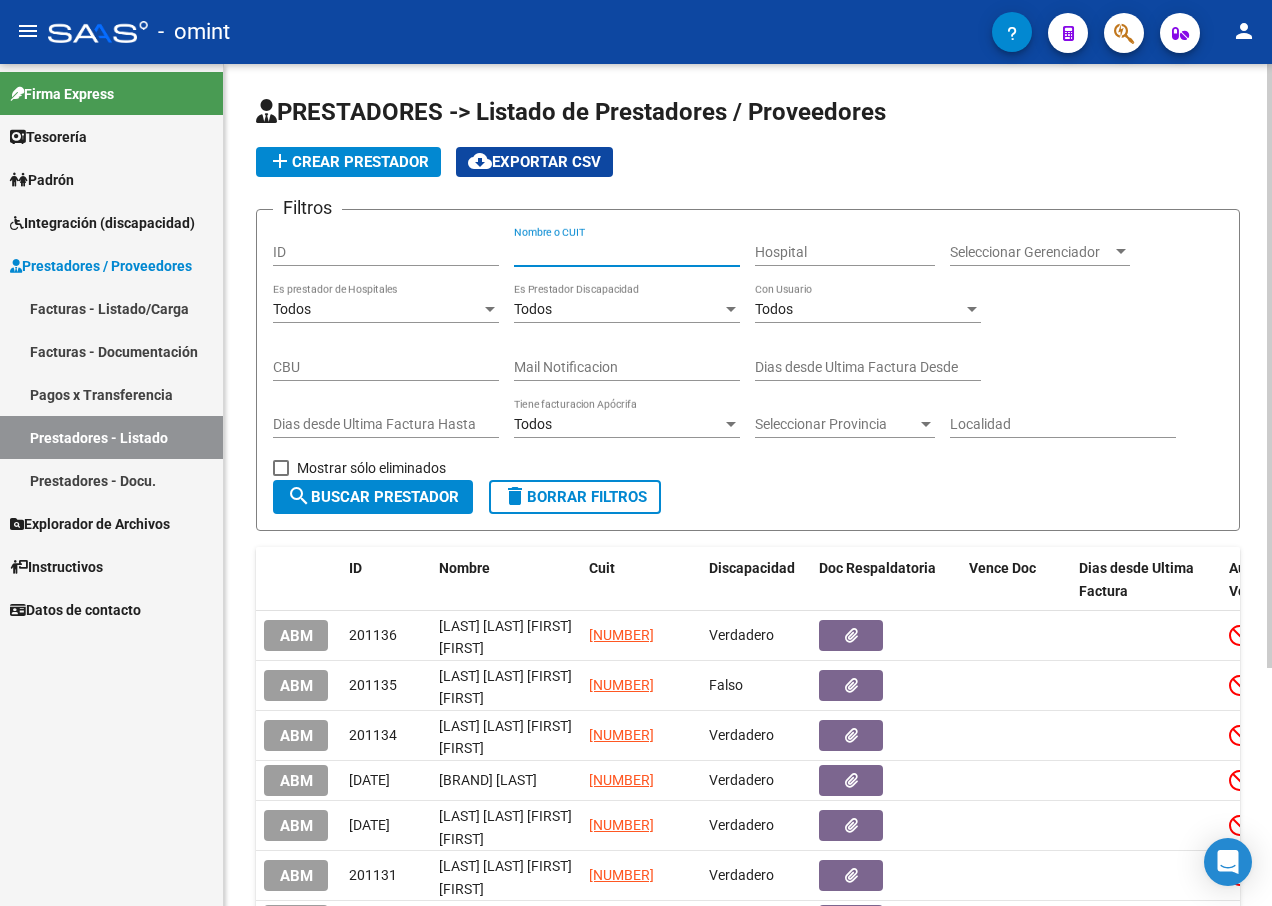 paste on "23-28189406-4" 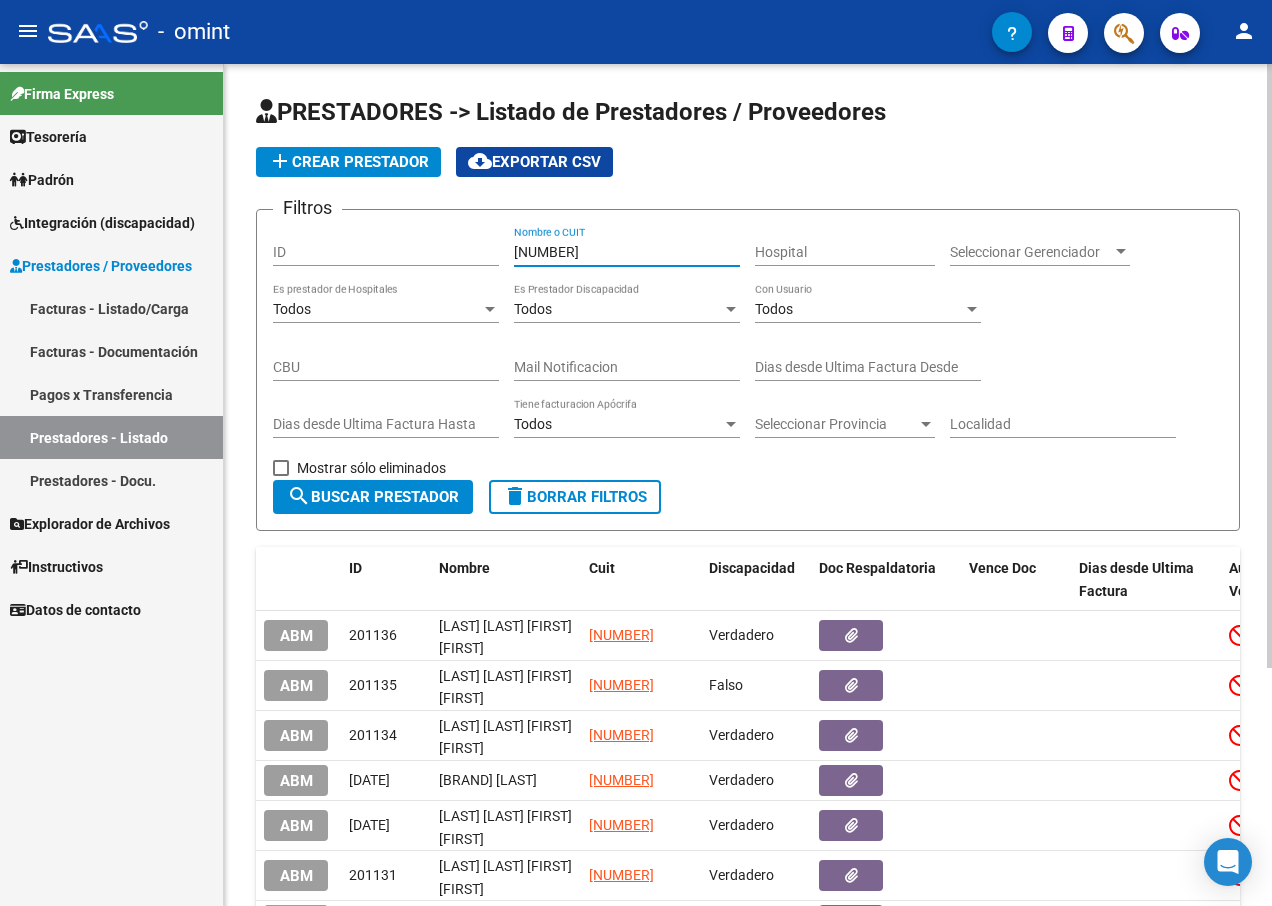click on "search  Buscar Prestador" 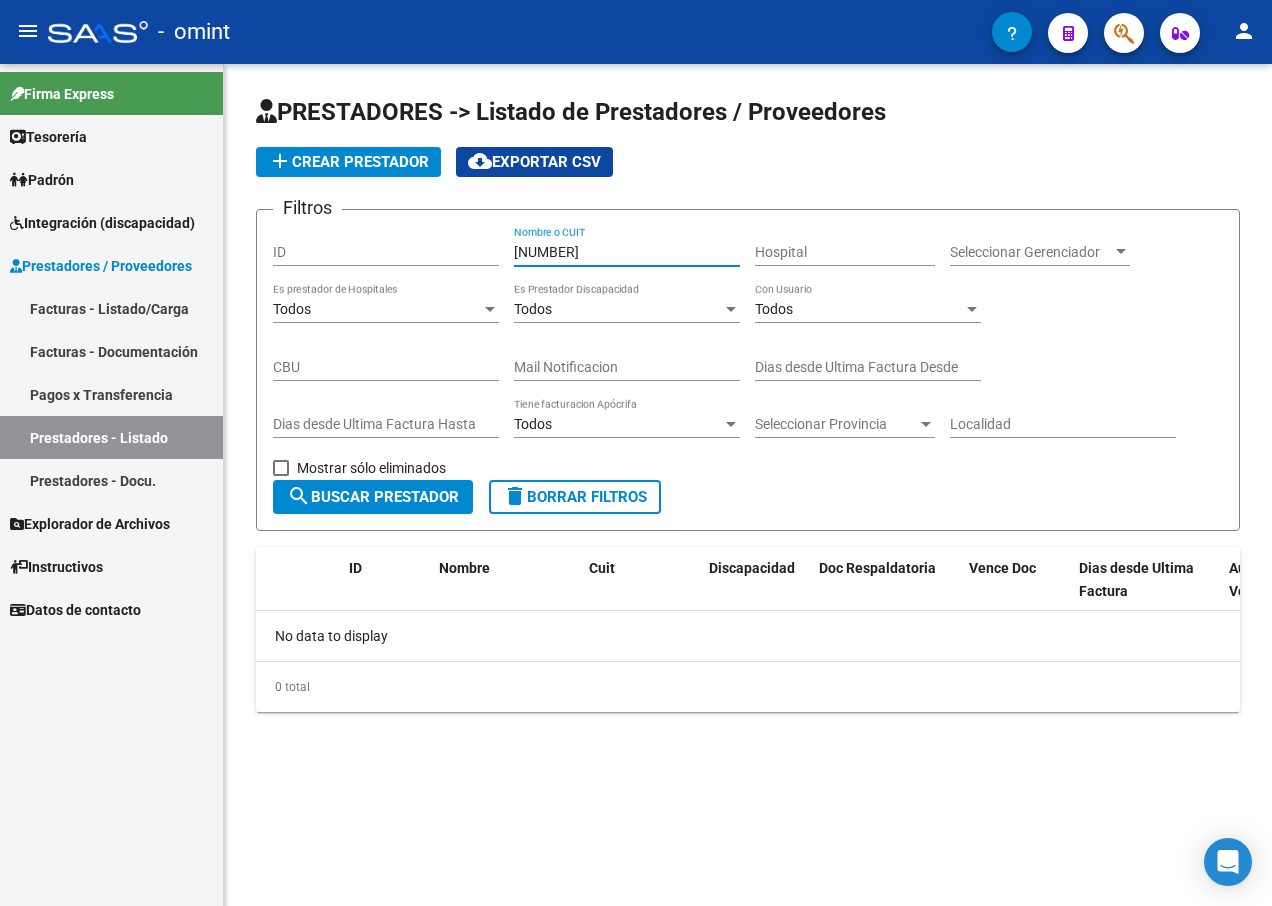 click on "23-28189406-4" at bounding box center (627, 252) 